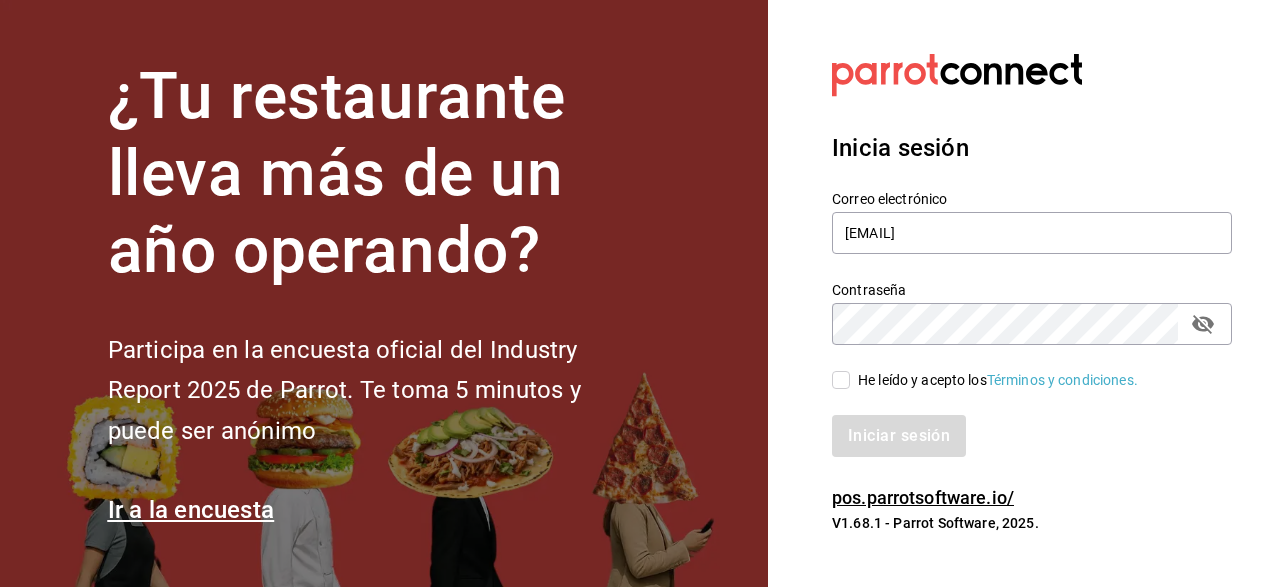 scroll, scrollTop: 0, scrollLeft: 0, axis: both 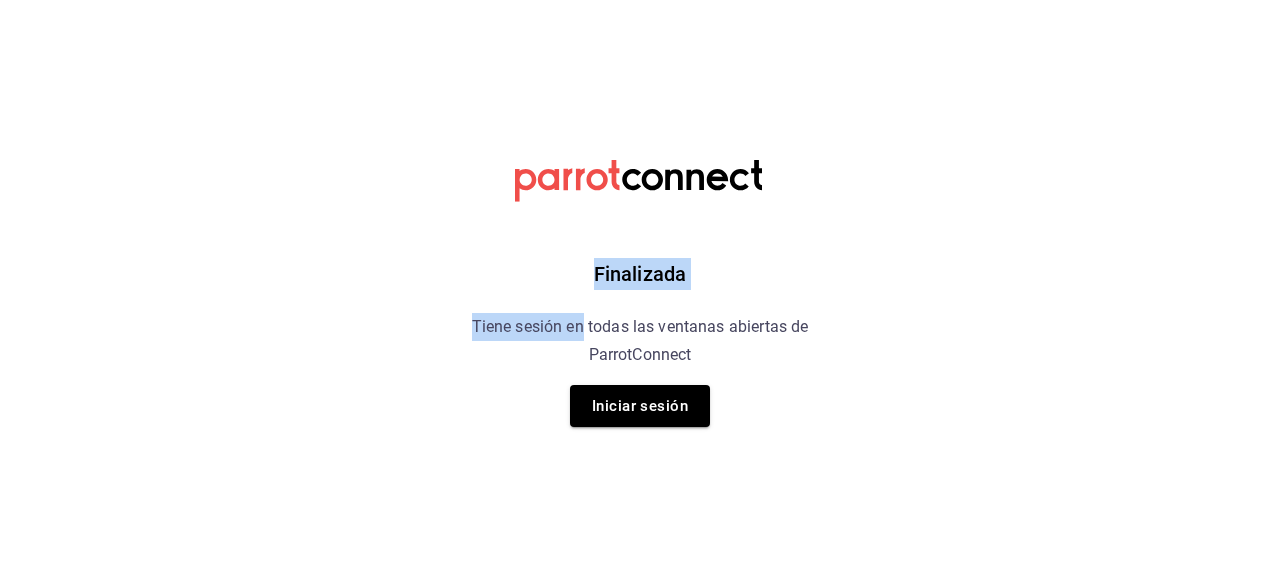 drag, startPoint x: 1031, startPoint y: 342, endPoint x: 567, endPoint y: 342, distance: 464 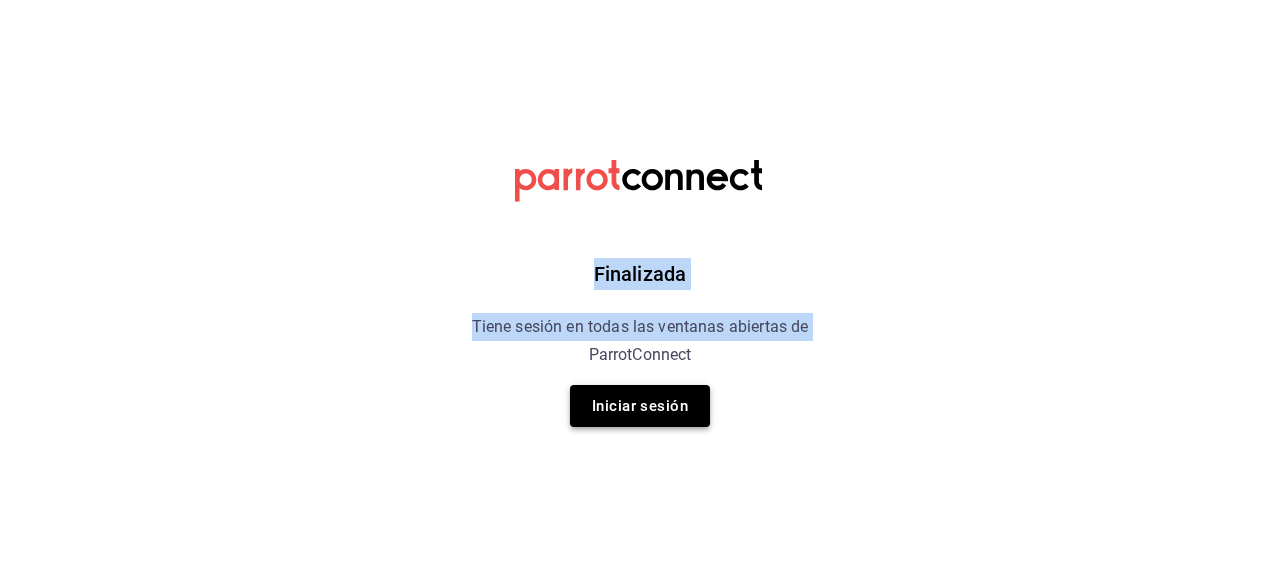 click on "Iniciar sesión" at bounding box center (640, 406) 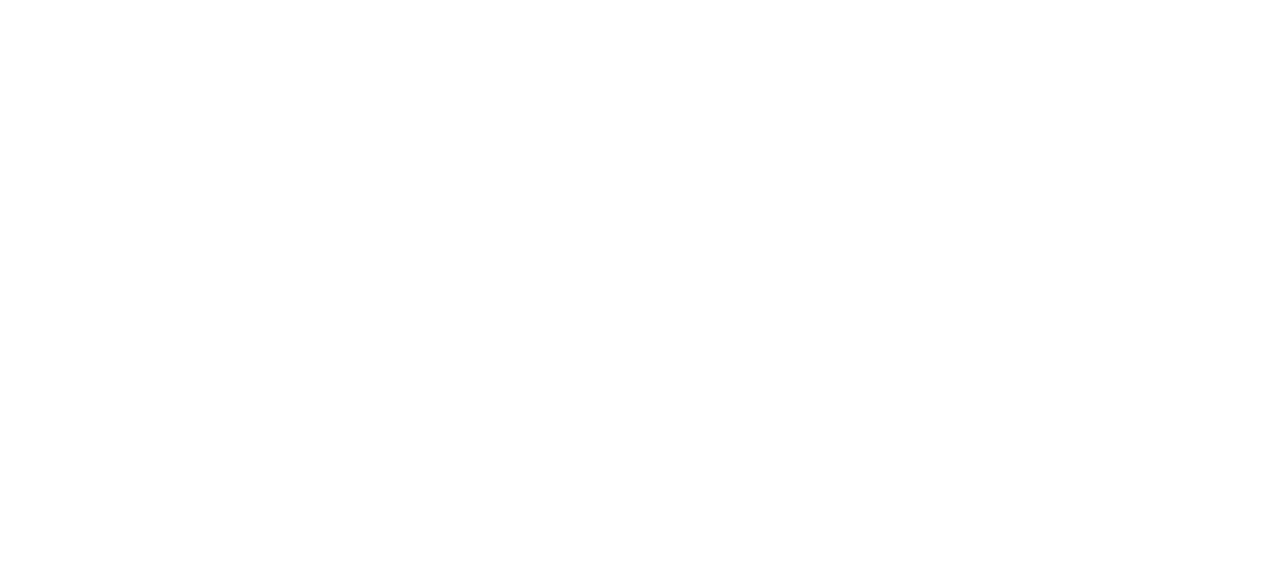 scroll, scrollTop: 0, scrollLeft: 0, axis: both 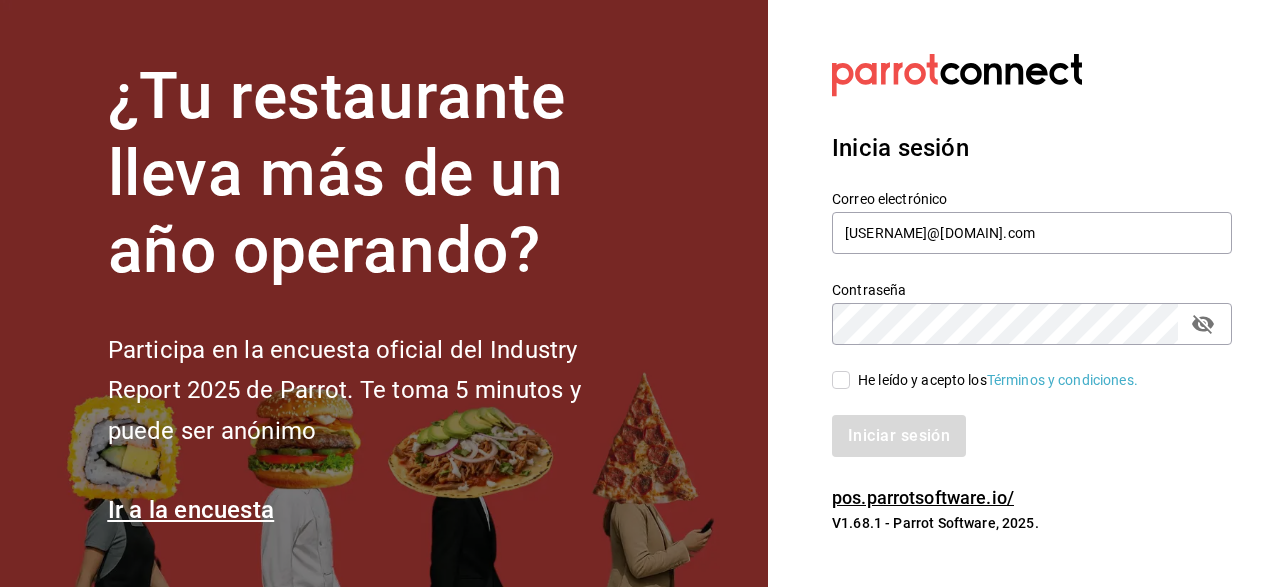 click on "He leído y acepto los  Términos y condiciones." at bounding box center [841, 380] 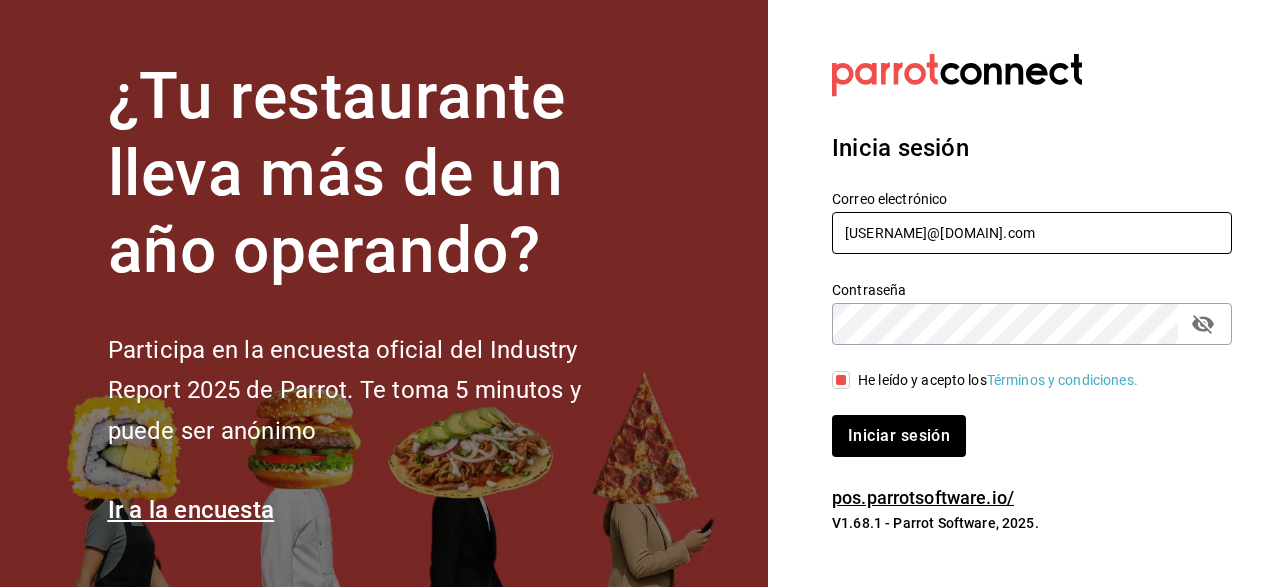 click on "[EMAIL]" at bounding box center [1032, 233] 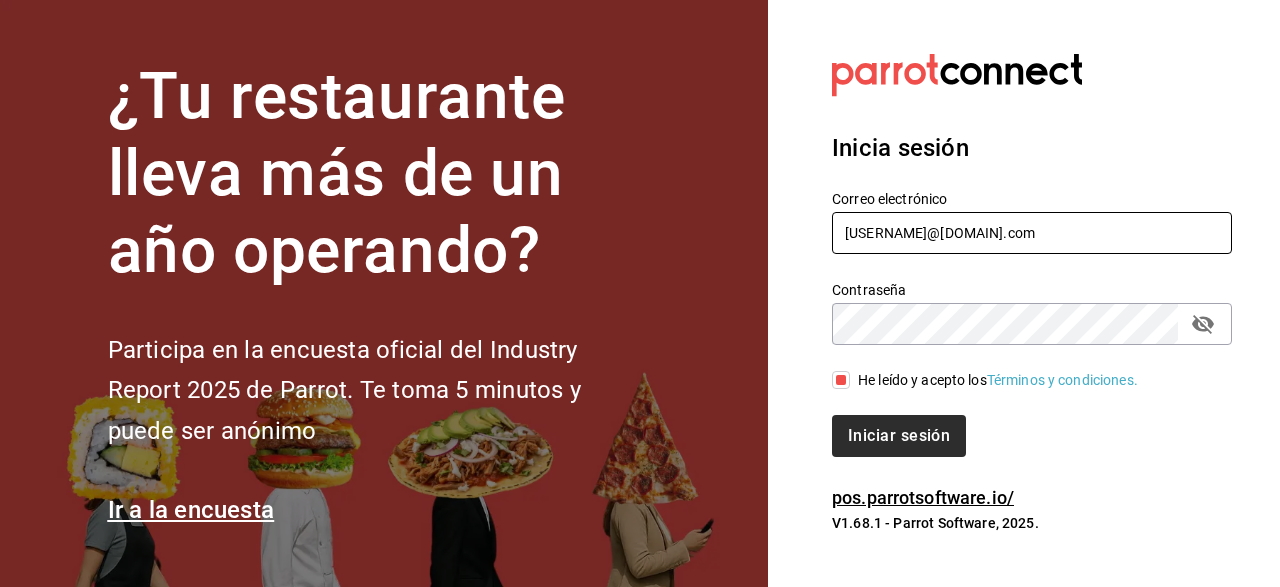 type on "jaimecafe22@gmaIl.com" 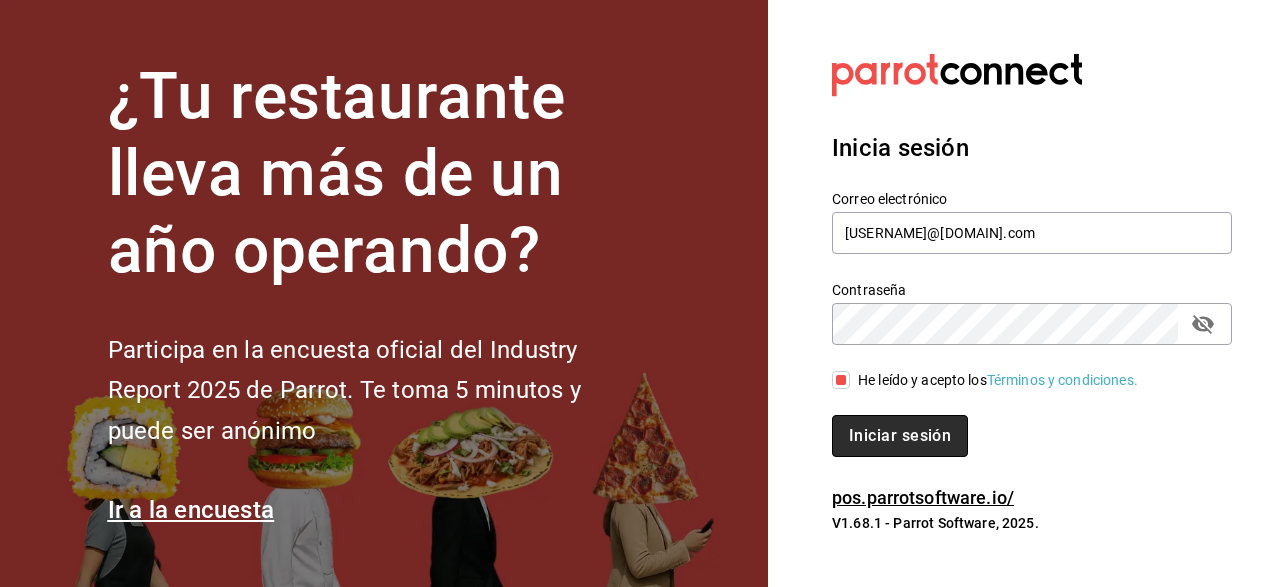 click on "Iniciar sesión" at bounding box center (900, 436) 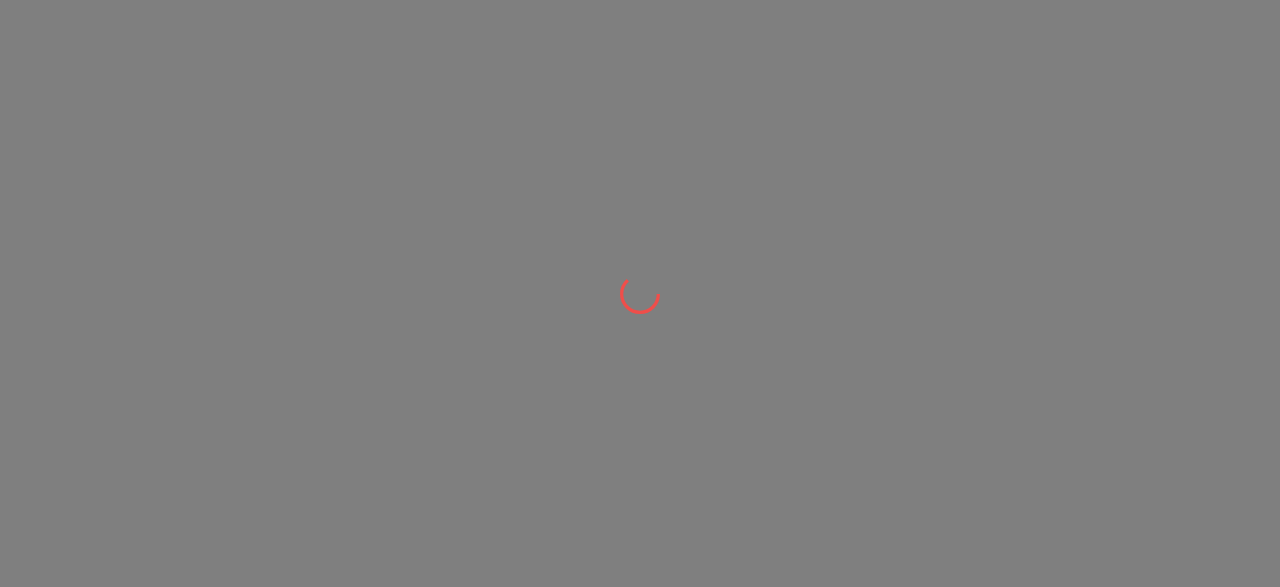 scroll, scrollTop: 0, scrollLeft: 0, axis: both 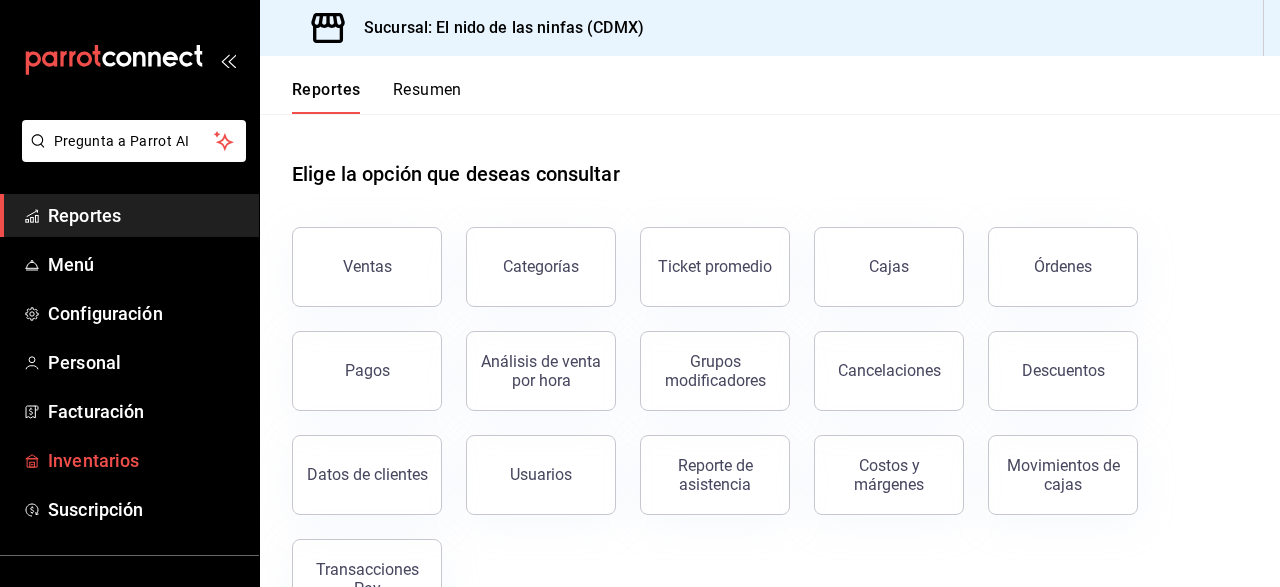 click on "Inventarios" at bounding box center (145, 460) 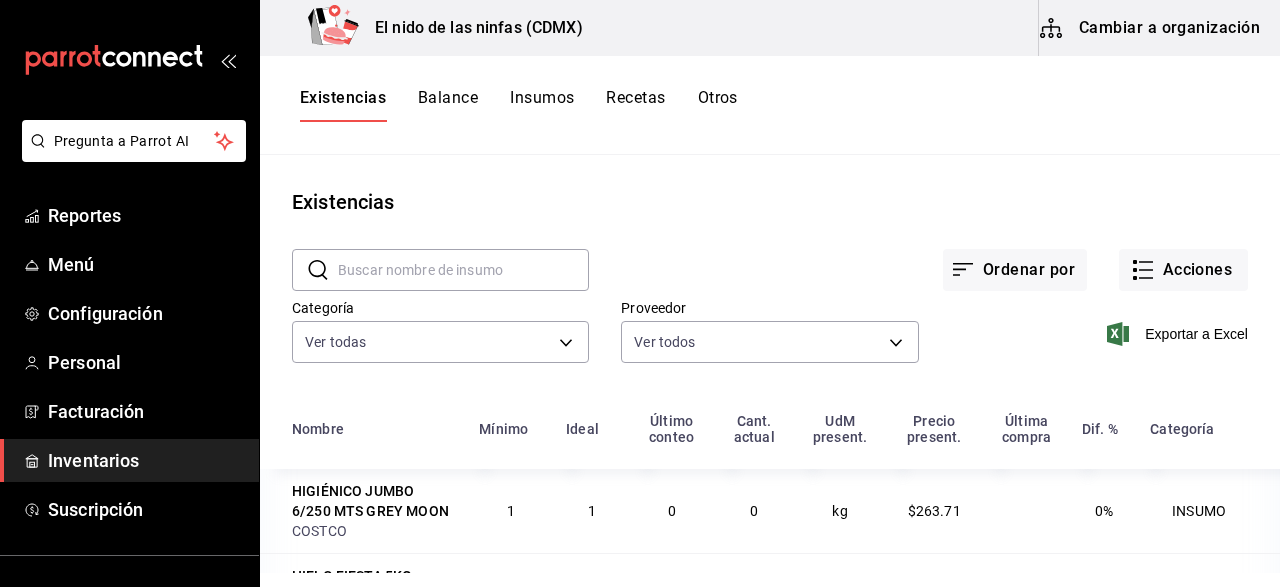 click on "Inventarios" at bounding box center (145, 460) 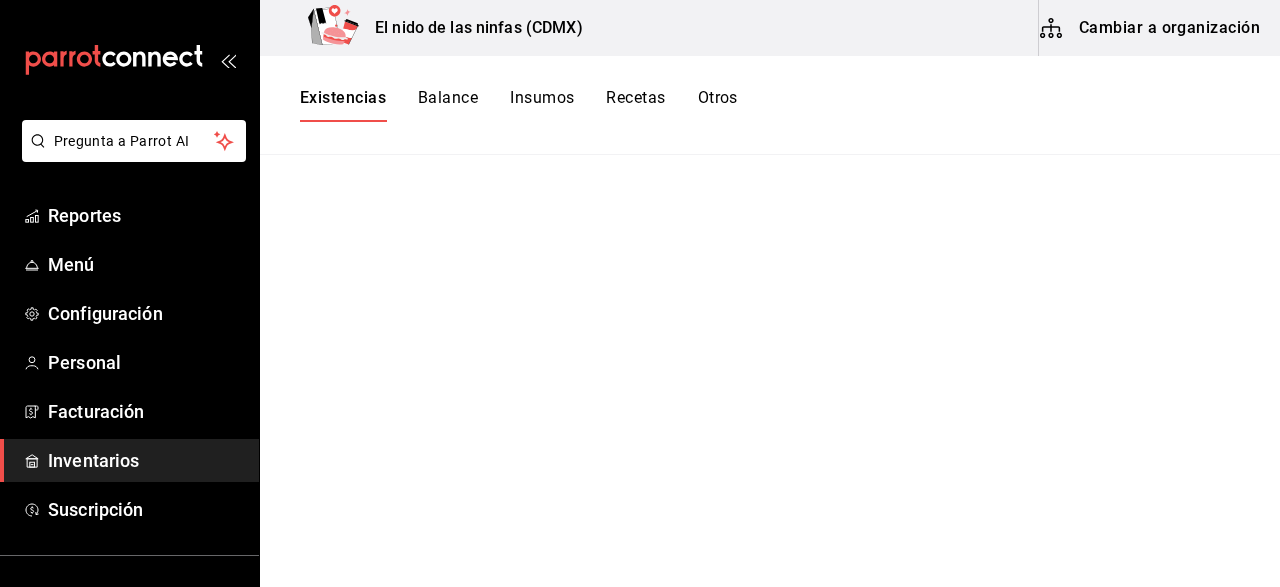 click on "Inventarios" at bounding box center [145, 460] 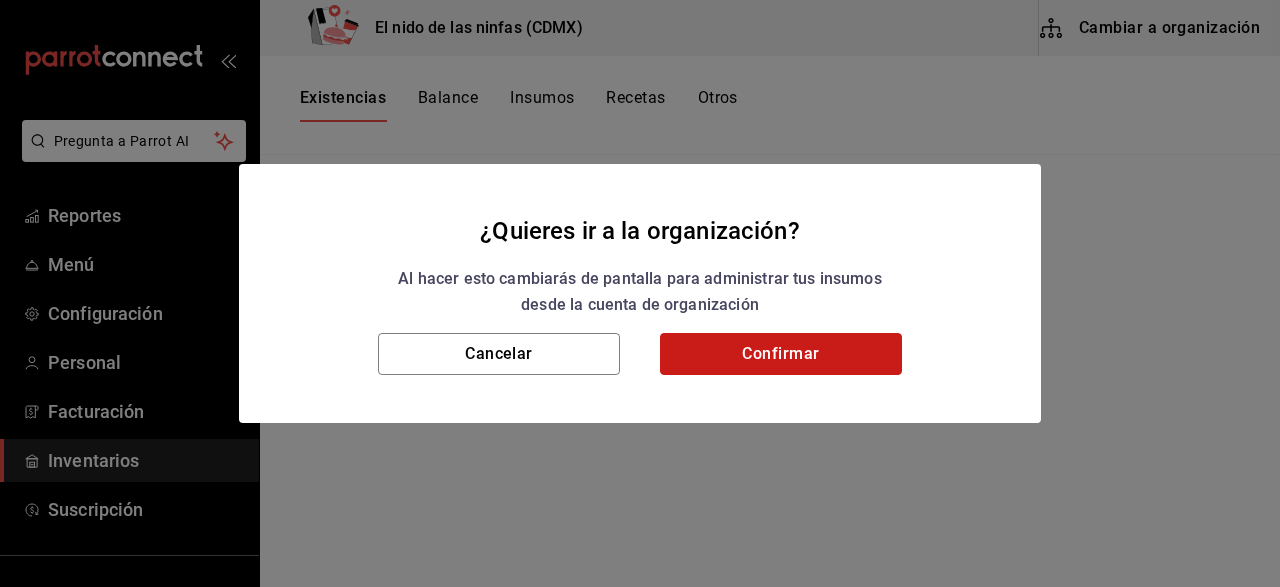 click on "Confirmar" at bounding box center (781, 354) 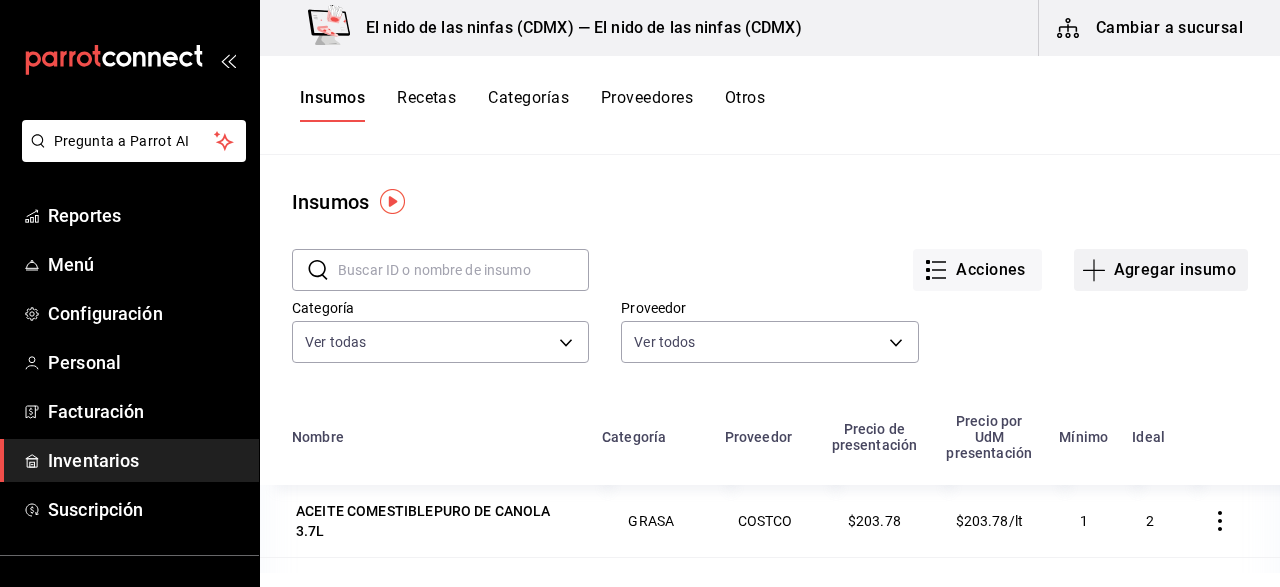 click on "Agregar insumo" at bounding box center [1161, 270] 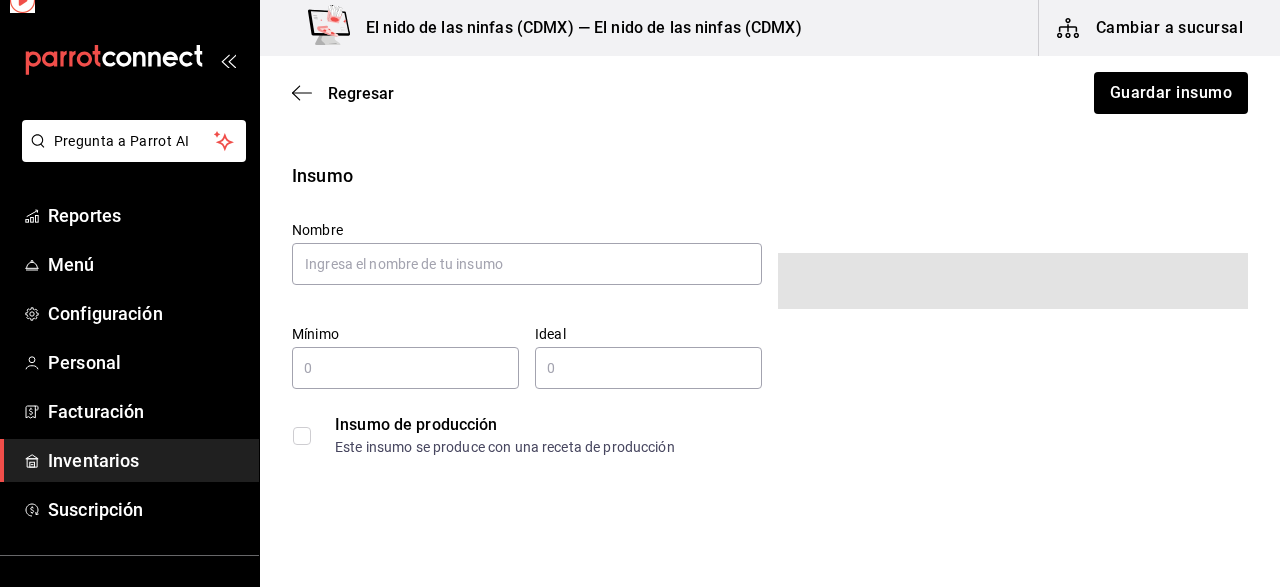 type on "$0.00" 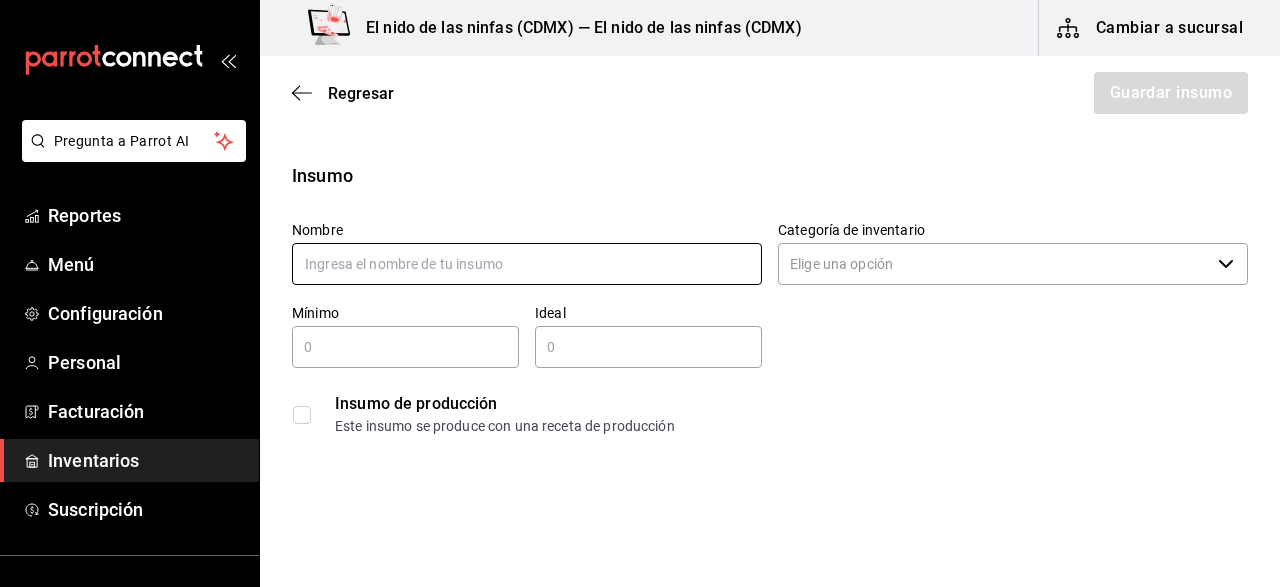 click at bounding box center [527, 264] 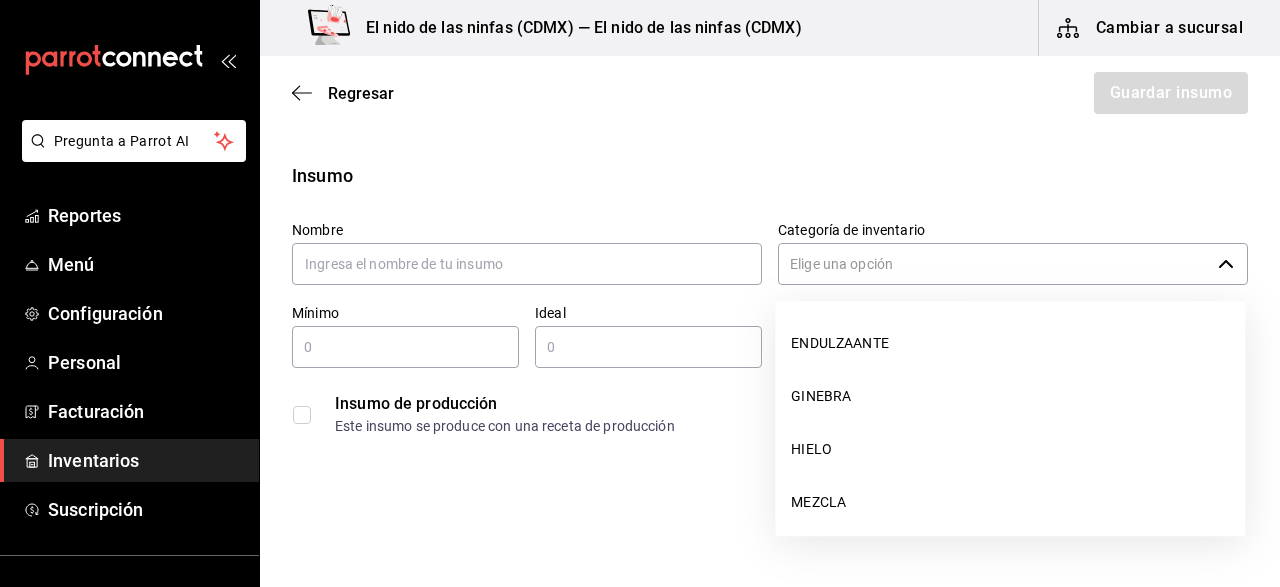 click on "Categoría de inventario" at bounding box center [994, 264] 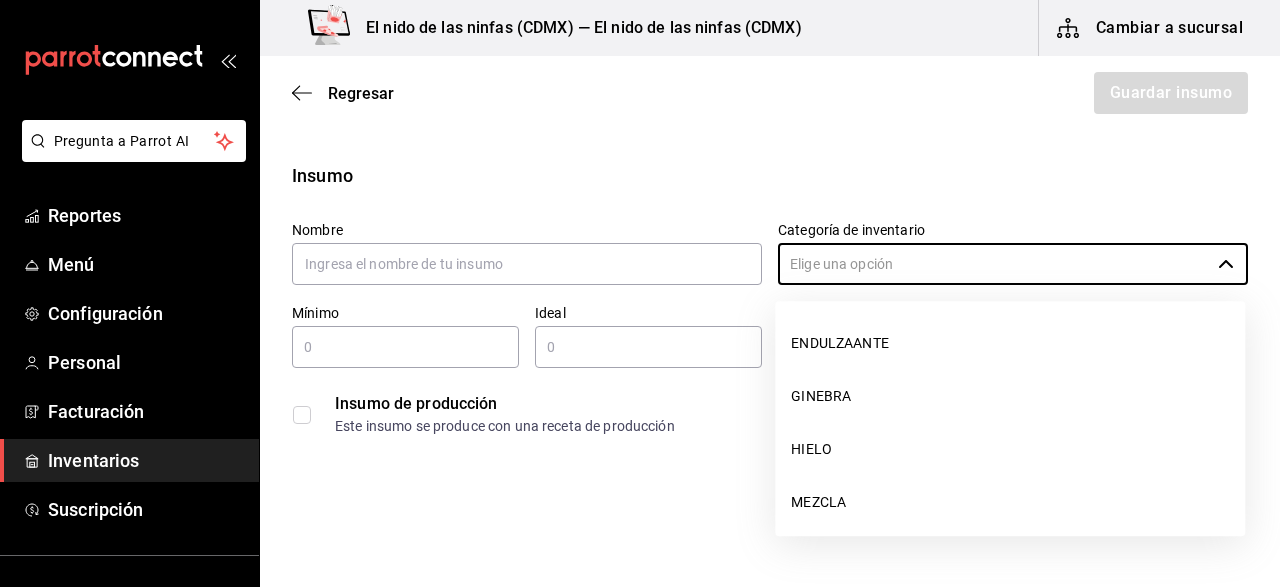 click at bounding box center (405, 347) 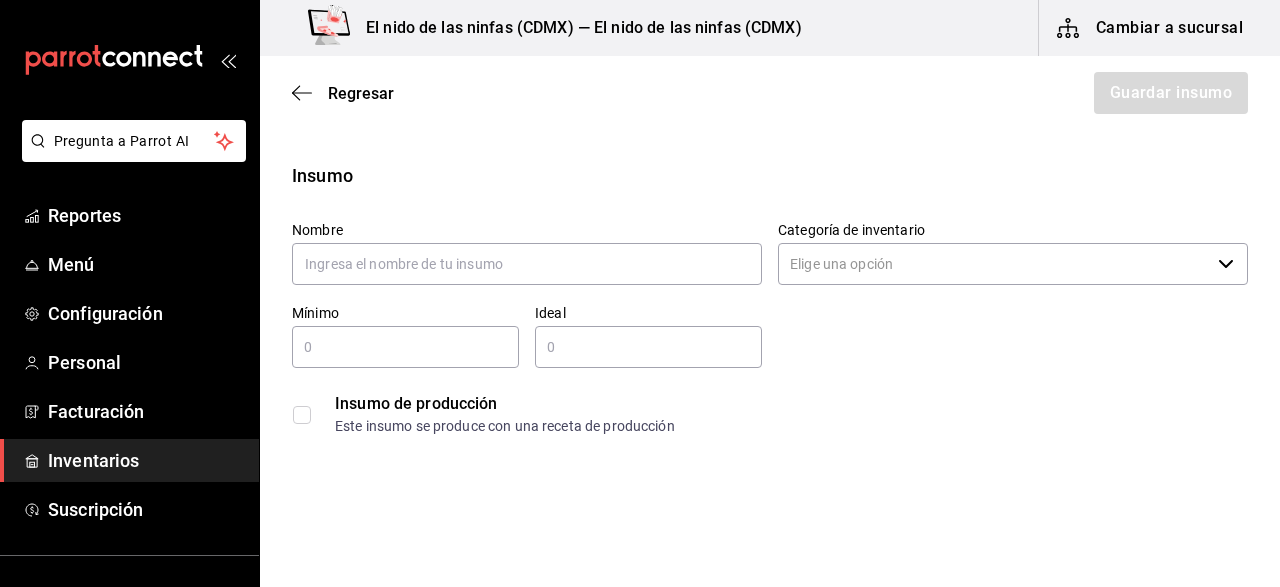 click at bounding box center (648, 347) 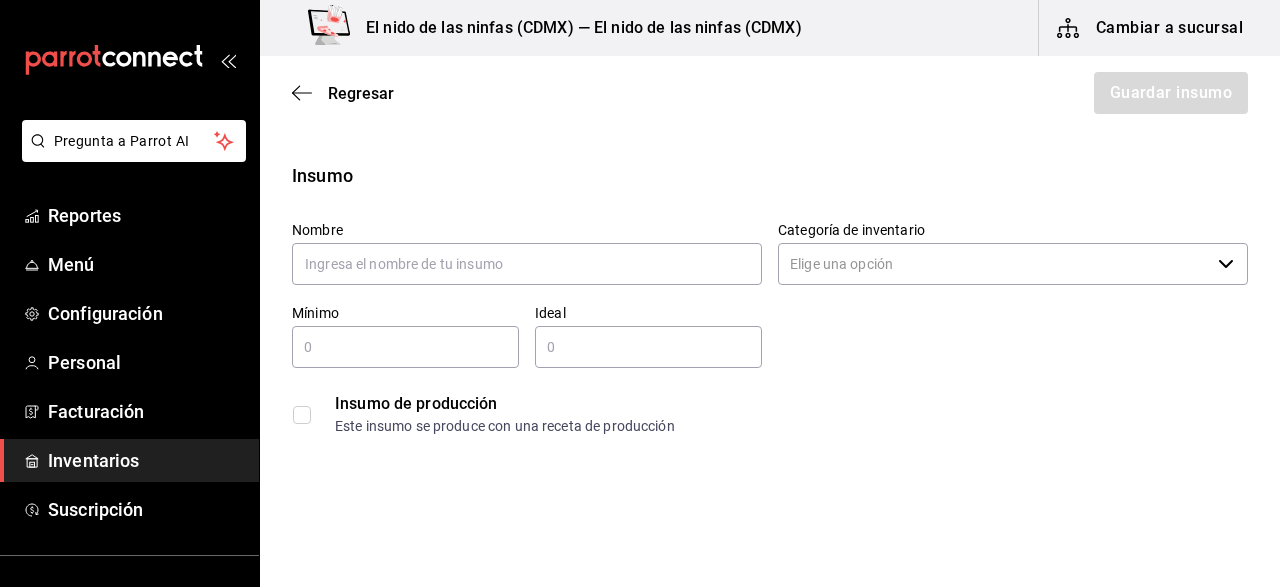 click on "Insumo de producción" at bounding box center [791, 404] 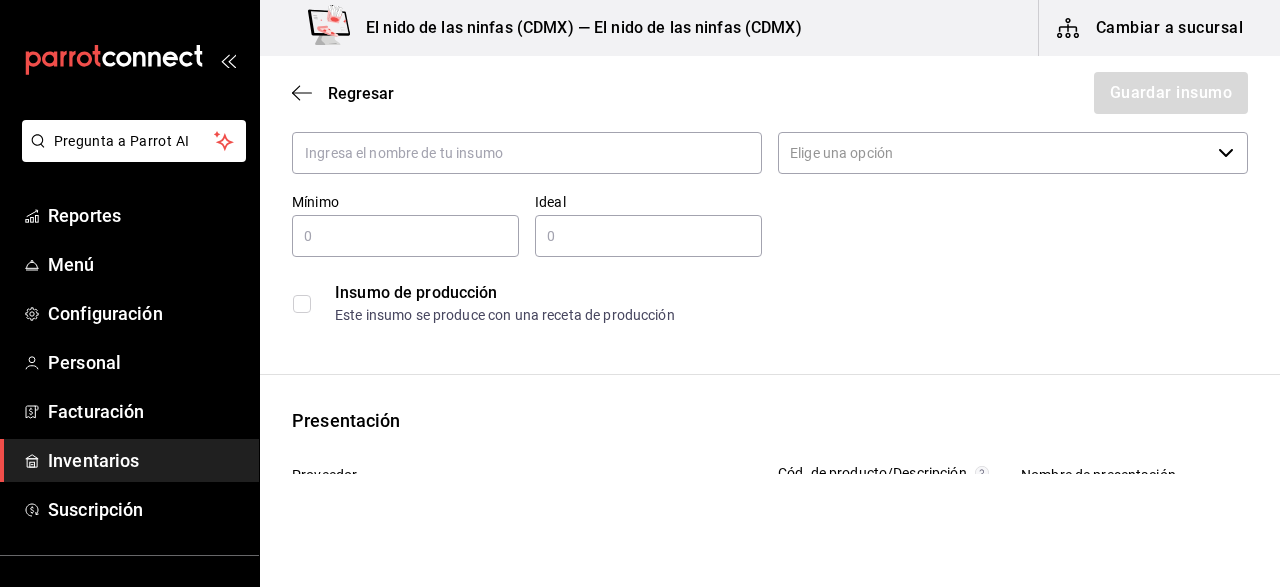 scroll, scrollTop: 150, scrollLeft: 0, axis: vertical 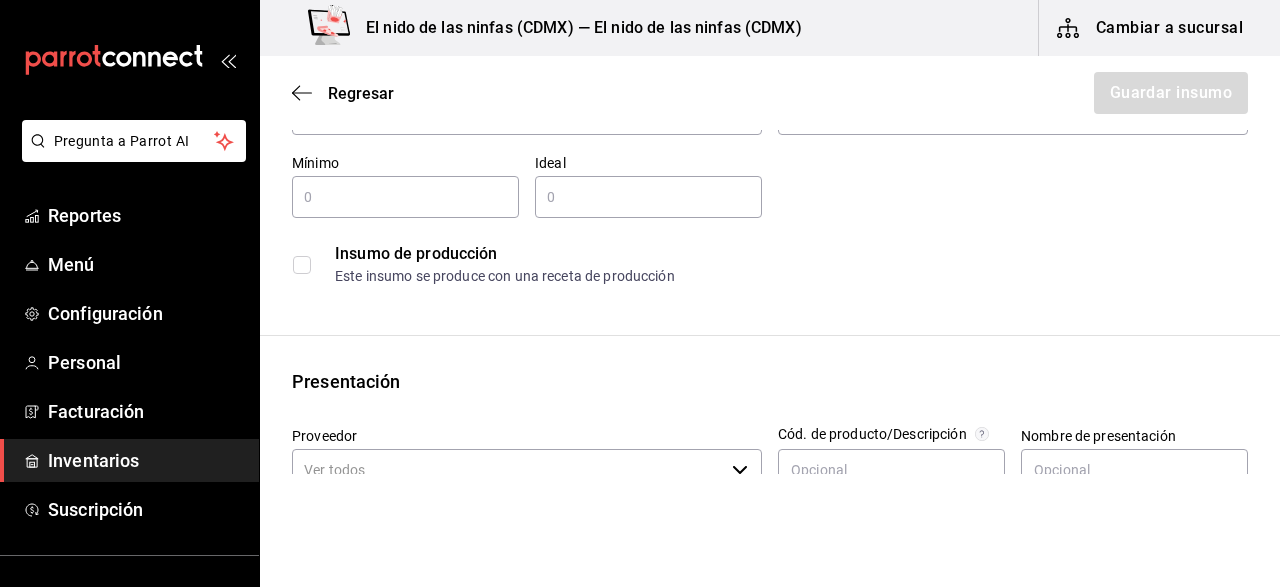 click at bounding box center [302, 265] 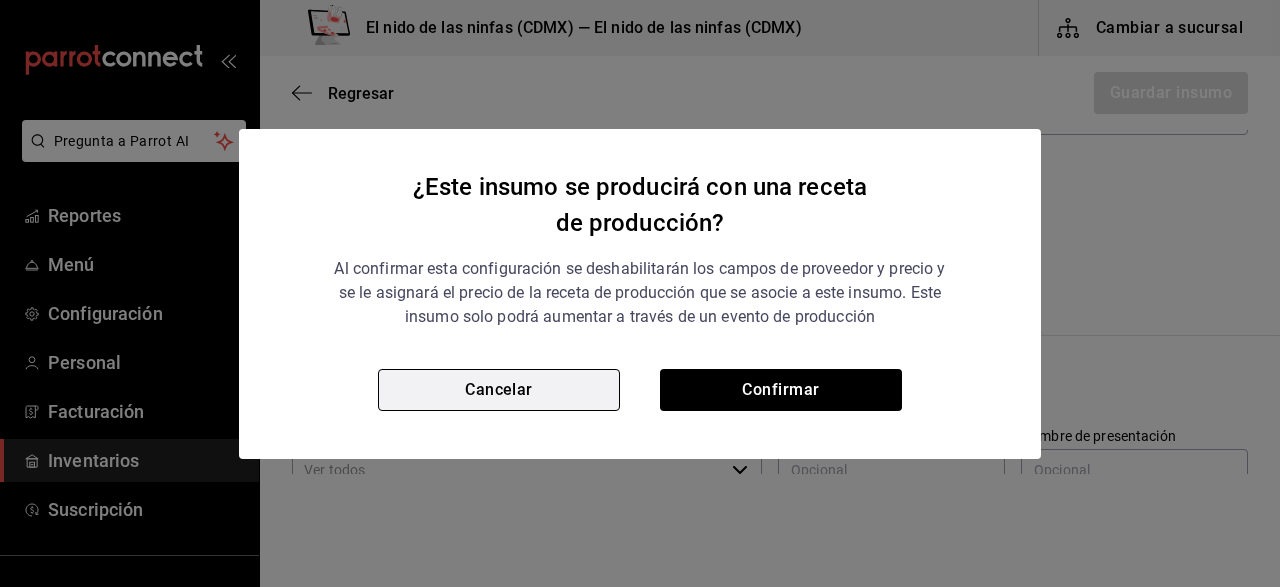 click on "Cancelar" at bounding box center (499, 390) 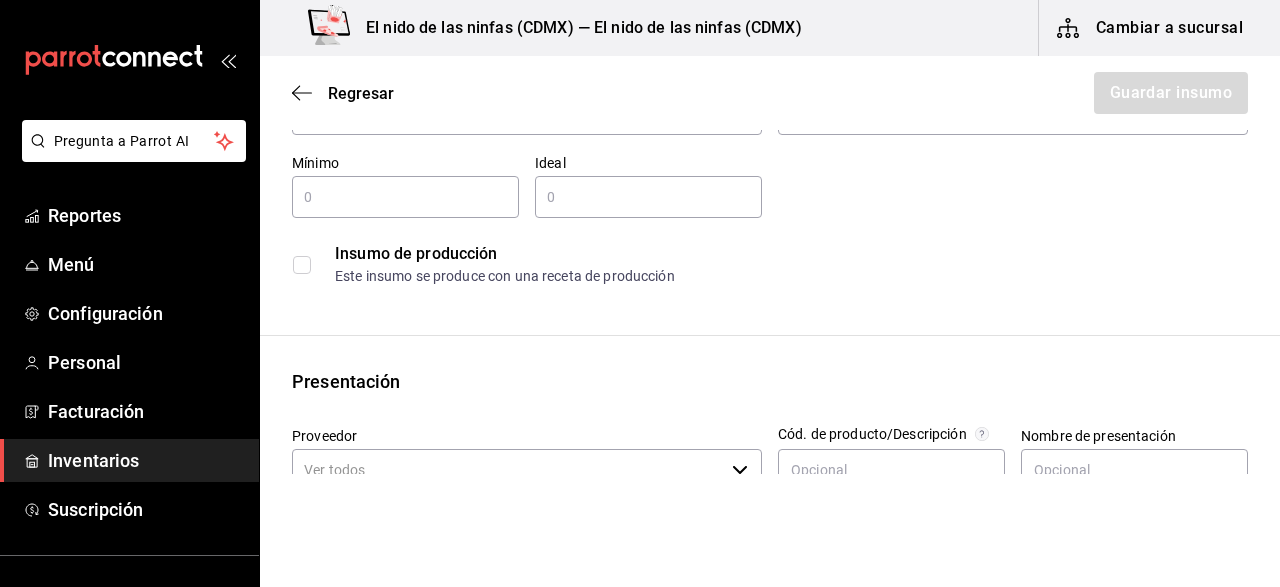 type 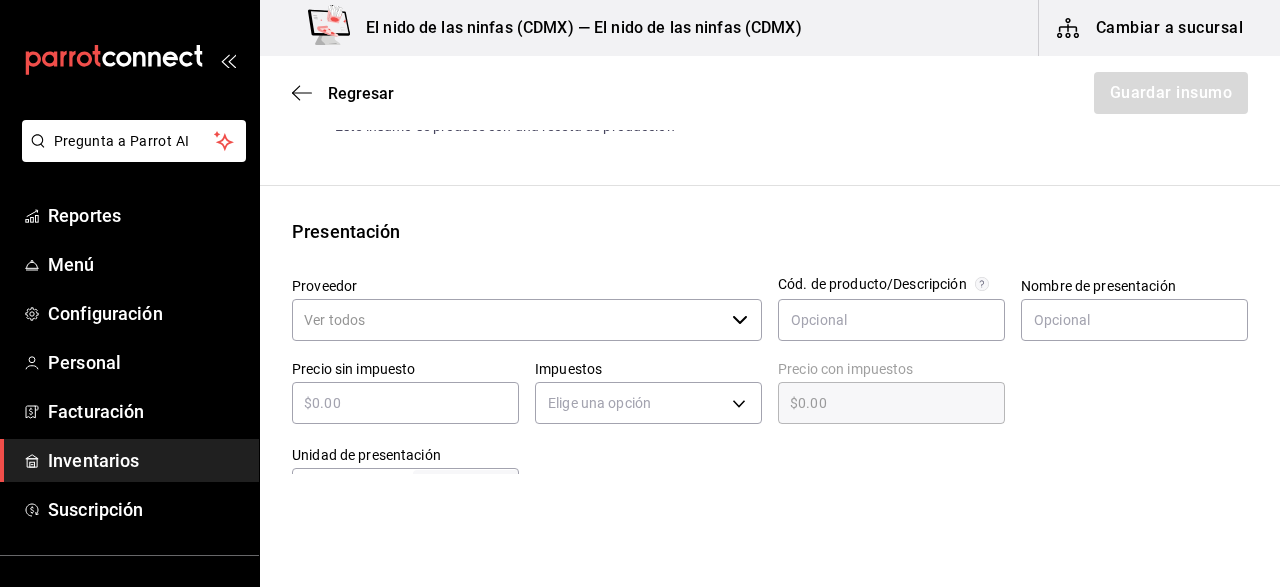 scroll, scrollTop: 350, scrollLeft: 0, axis: vertical 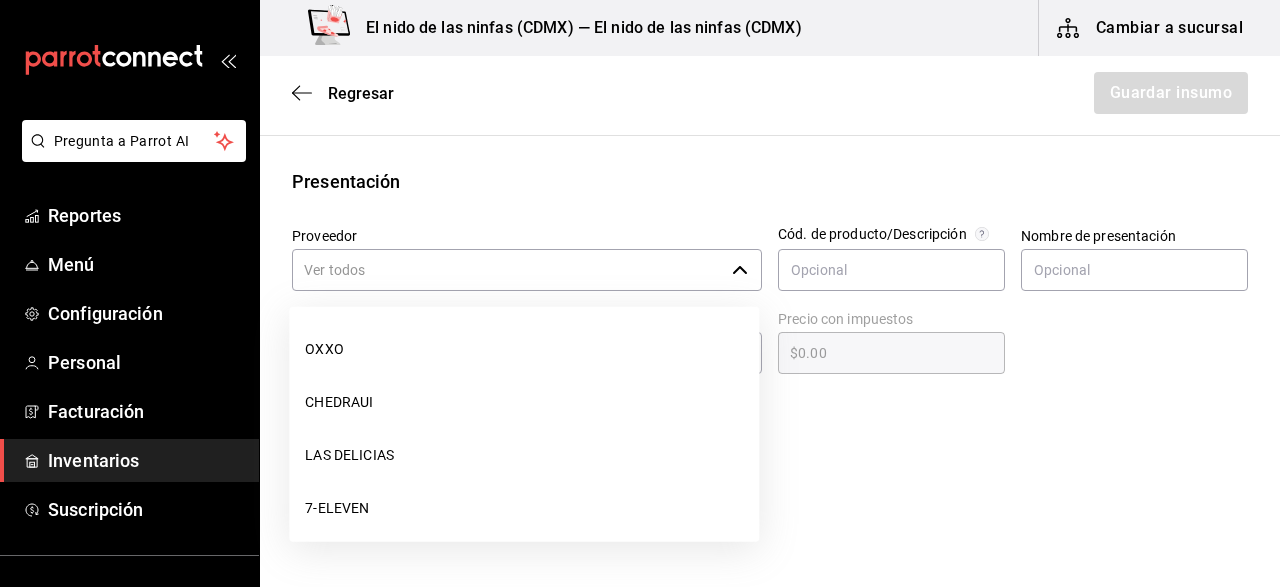 click on "Proveedor" at bounding box center [508, 270] 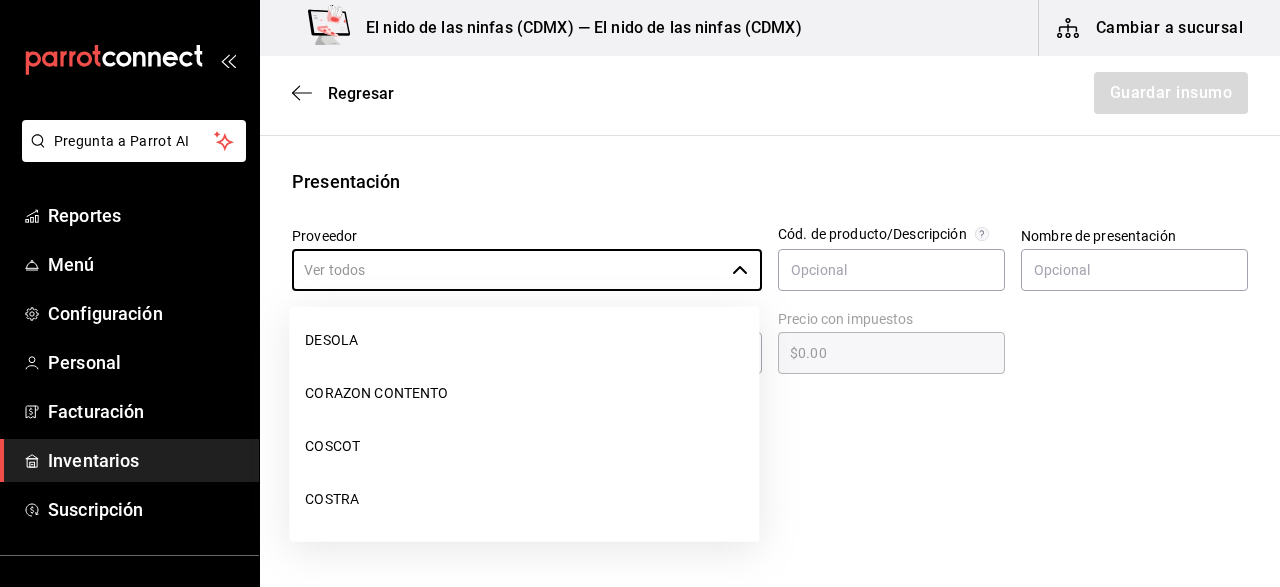 scroll, scrollTop: 380, scrollLeft: 0, axis: vertical 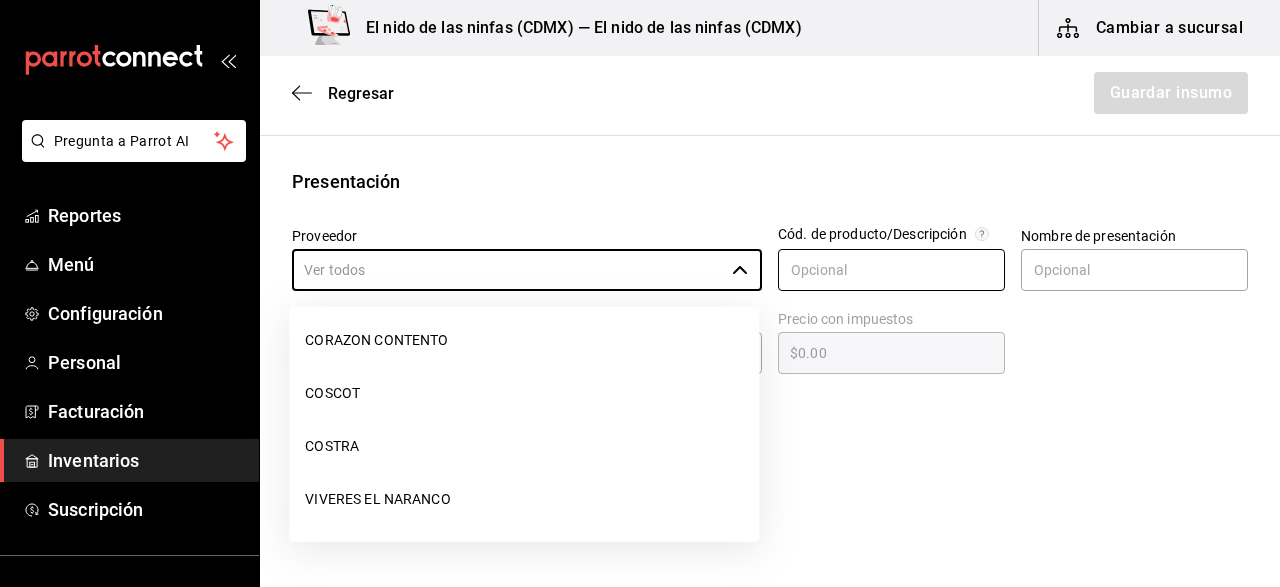 click at bounding box center [891, 270] 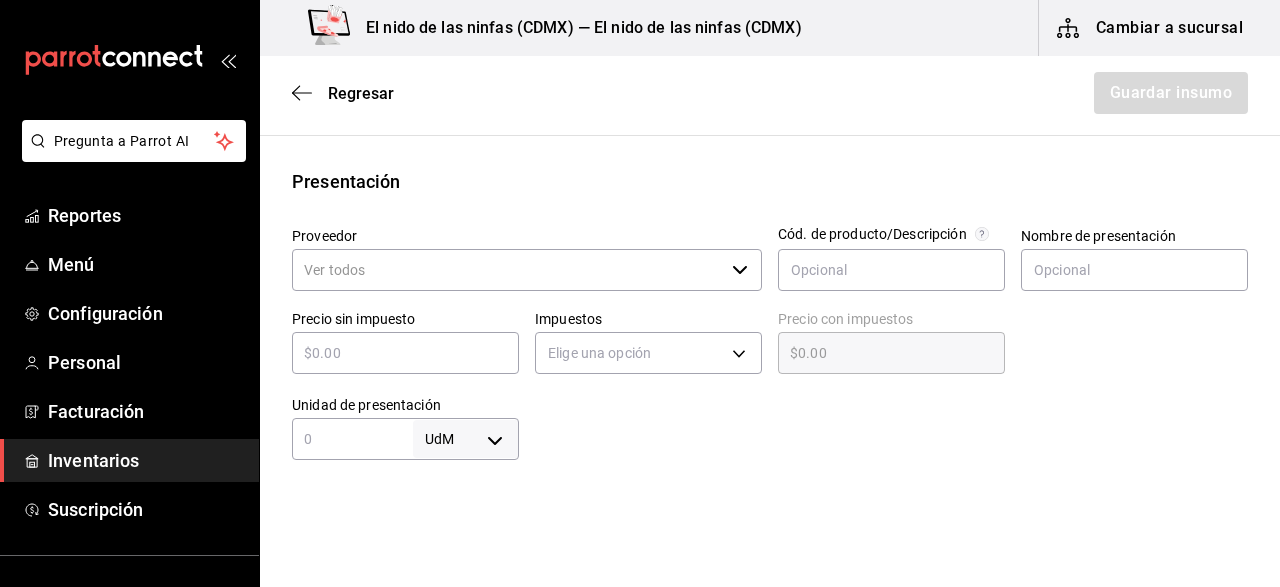 click on "Nombre de presentación" at bounding box center [1134, 260] 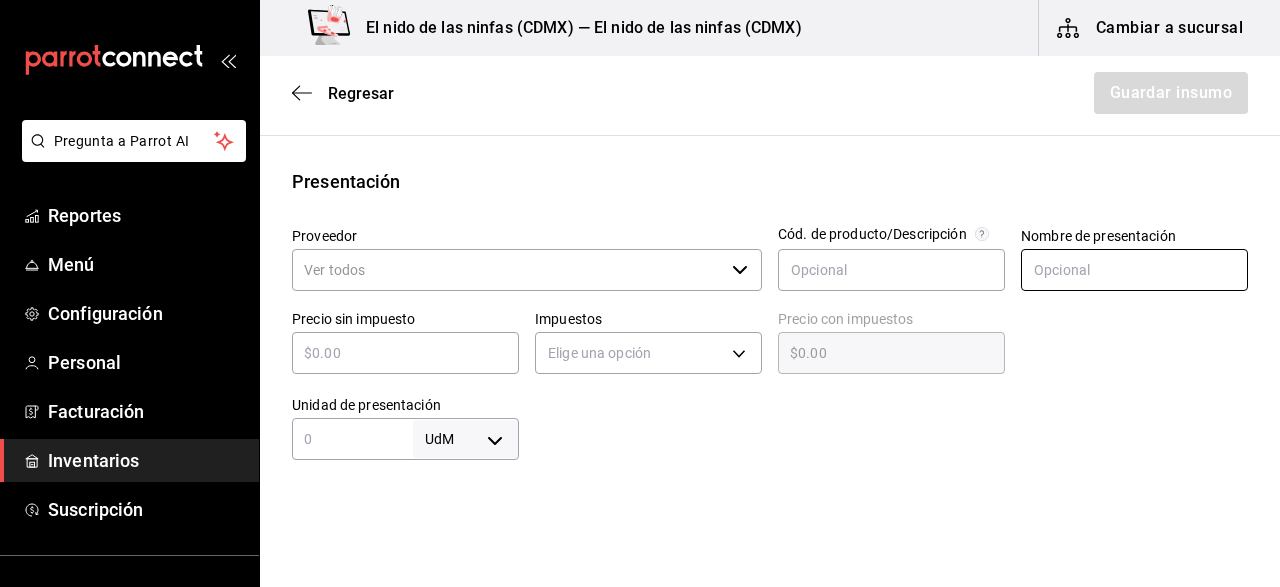 click at bounding box center [1134, 270] 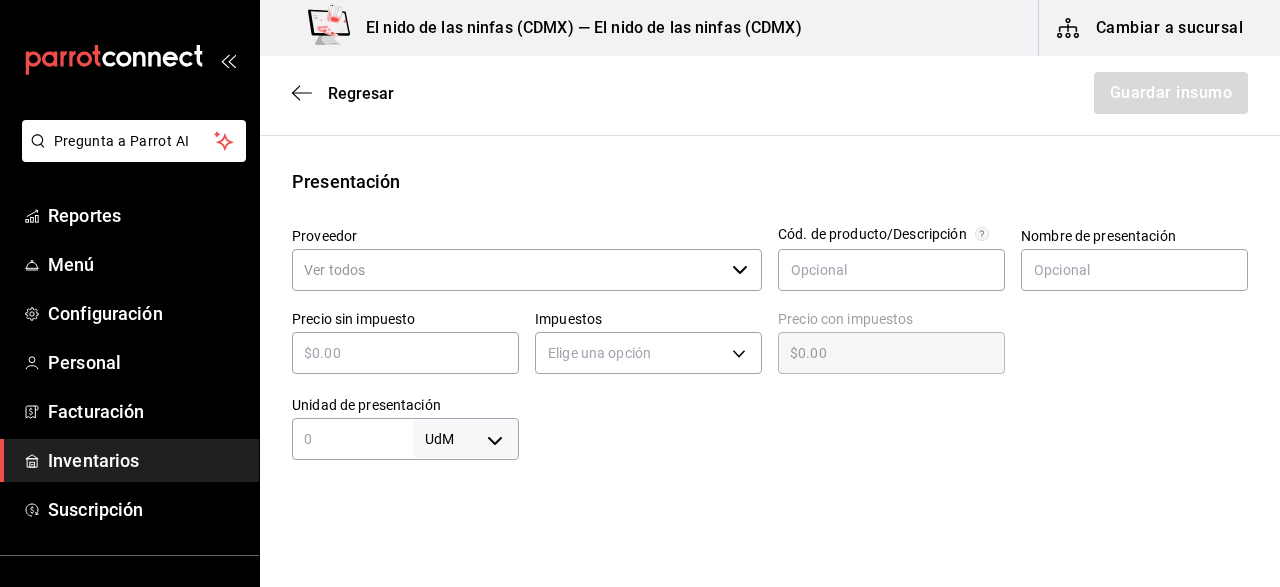 click at bounding box center (405, 353) 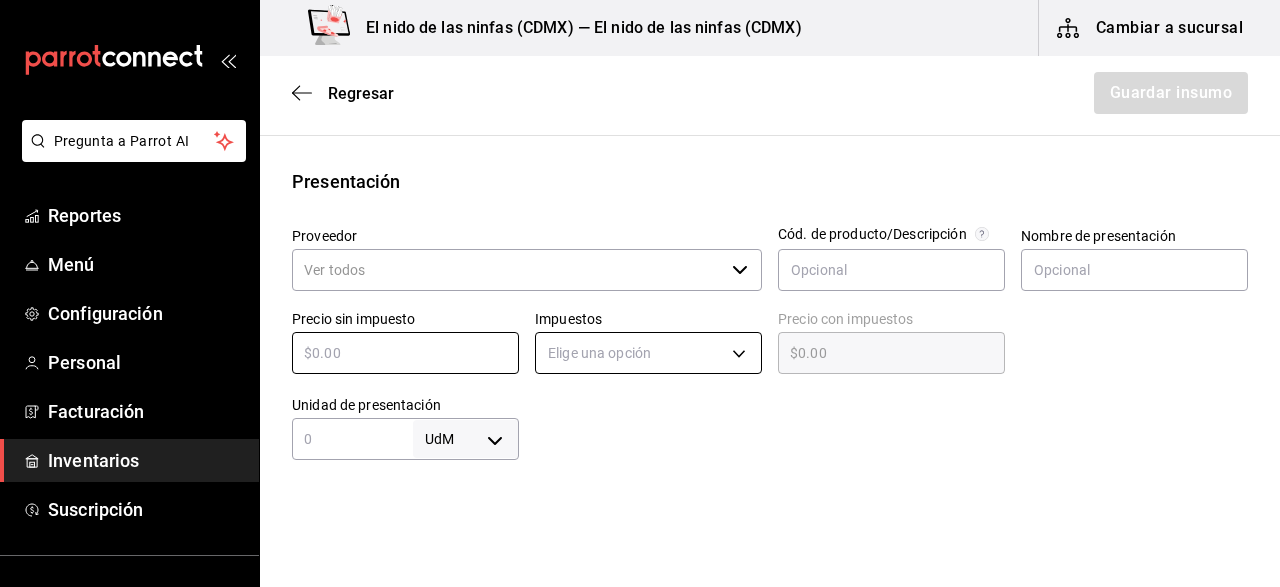 click on "Pregunta a Parrot AI Reportes   Menú   Configuración   Personal   Facturación   Inventarios   Suscripción   Ayuda Recomienda Parrot   [FIRST] [LAST]   Sugerir nueva función   El nido de las ninfas ([CITY]) — El nido de las ninfas ([CITY]) Cambiar a sucursal Regresar Guardar insumo Insumo Nombre Categoría de inventario ​ Mínimo ​ Ideal ​ Insumo de producción Este insumo se produce con una receta de producción Presentación Proveedor ​ Cód. de producto/Descripción Nombre de presentación Precio sin impuesto ​ Impuestos Elige una opción Precio con impuestos ​ Unidad de presentación UdM ​ Receta Unidad de receta Elige una opción Factor de conversión ​ Ver ayuda de conversiones ¿La presentación  viene en otra caja? Si No Presentaciones por caja ​ Sin definir Unidades de conteo GANA 1 MES GRATIS EN TU SUSCRIPCIÓN AQUÍ Pregunta a Parrot AI Reportes   Menú   Configuración   Personal   Facturación   Inventarios   Suscripción   Ayuda Recomienda Parrot   [FIRST] [LAST]" at bounding box center [640, 237] 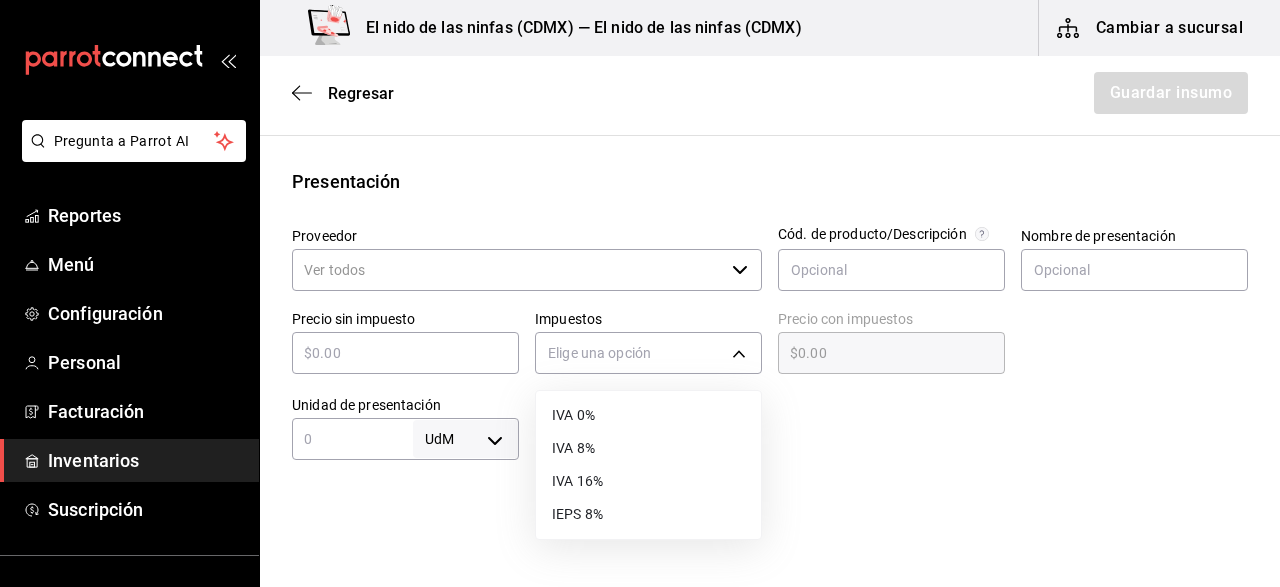 click at bounding box center (640, 293) 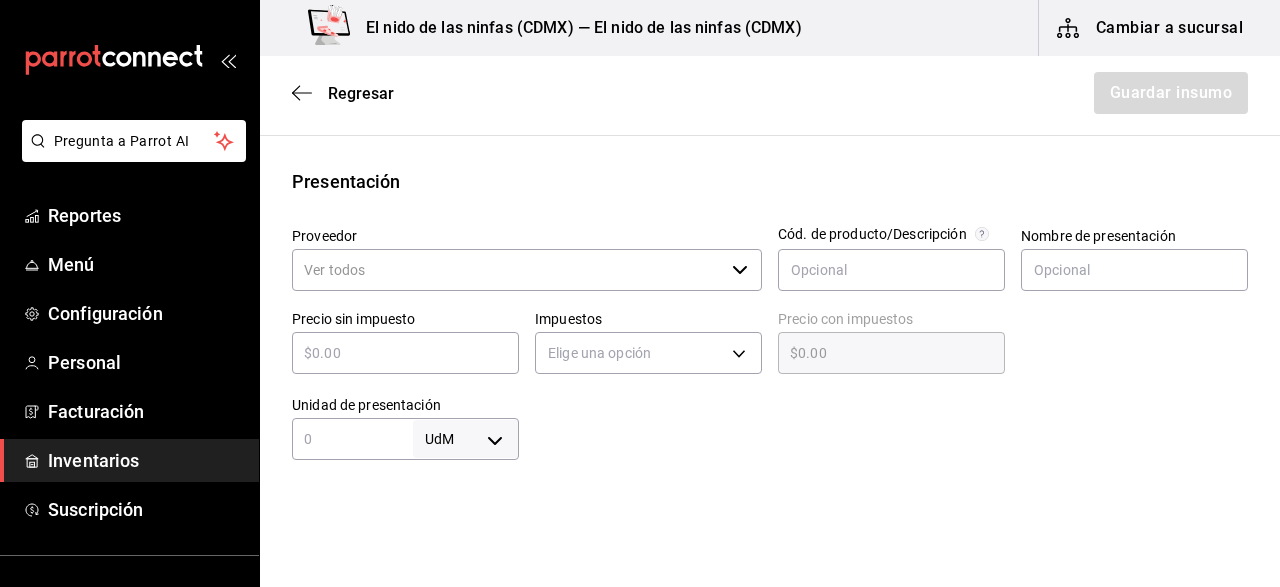click on "Pregunta a Parrot AI Reportes   Menú   Configuración   Personal   Facturación   Inventarios   Suscripción   Ayuda Recomienda Parrot   [FIRST] [LAST]   Sugerir nueva función   El nido de las ninfas ([CITY]) — El nido de las ninfas ([CITY]) Cambiar a sucursal Regresar Guardar insumo Insumo Nombre Categoría de inventario ​ Mínimo ​ Ideal ​ Insumo de producción Este insumo se produce con una receta de producción Presentación Proveedor ​ Cód. de producto/Descripción Nombre de presentación Precio sin impuesto ​ Impuestos Elige una opción Precio con impuestos ​ Unidad de presentación UdM ​ Receta Unidad de receta Elige una opción Factor de conversión ​ Ver ayuda de conversiones ¿La presentación  viene en otra caja? Si No Presentaciones por caja ​ Sin definir Unidades de conteo GANA 1 MES GRATIS EN TU SUSCRIPCIÓN AQUÍ Pregunta a Parrot AI Reportes   Menú   Configuración   Personal   Facturación   Inventarios   Suscripción   Ayuda Recomienda Parrot   [FIRST] [LAST]" at bounding box center [640, 237] 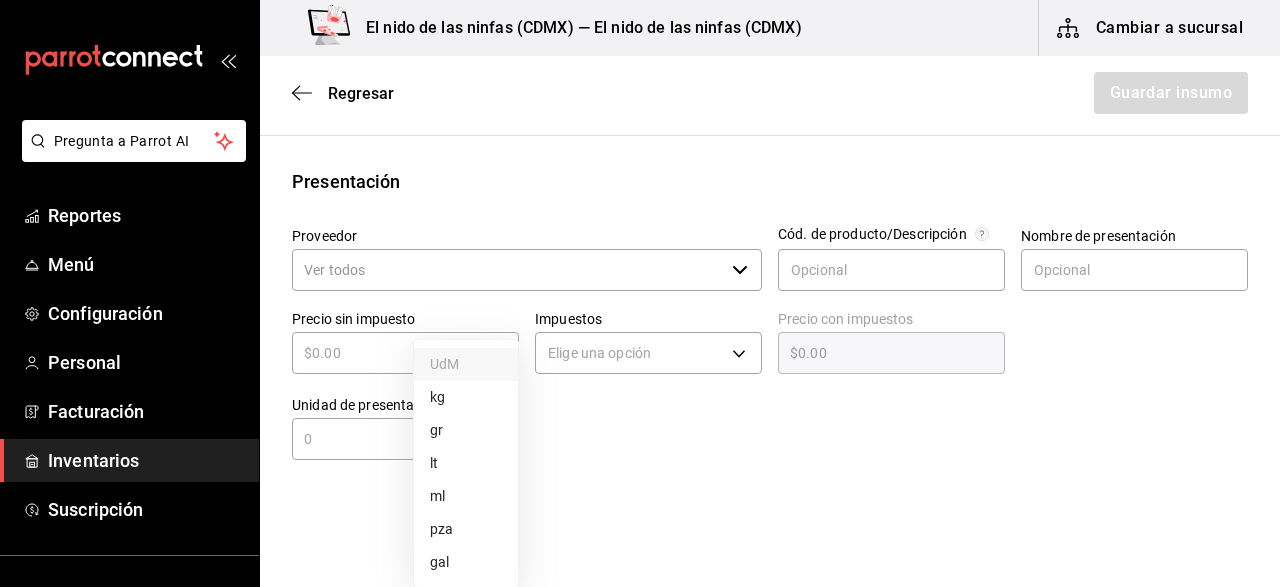 click at bounding box center [640, 293] 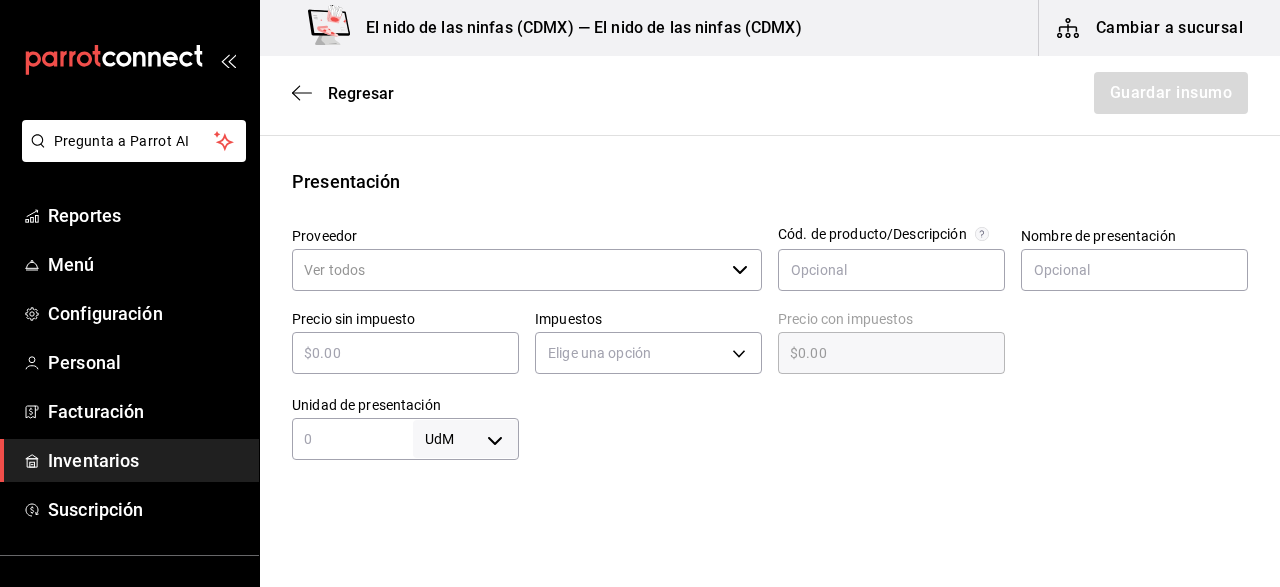 click on "​" at bounding box center [405, 353] 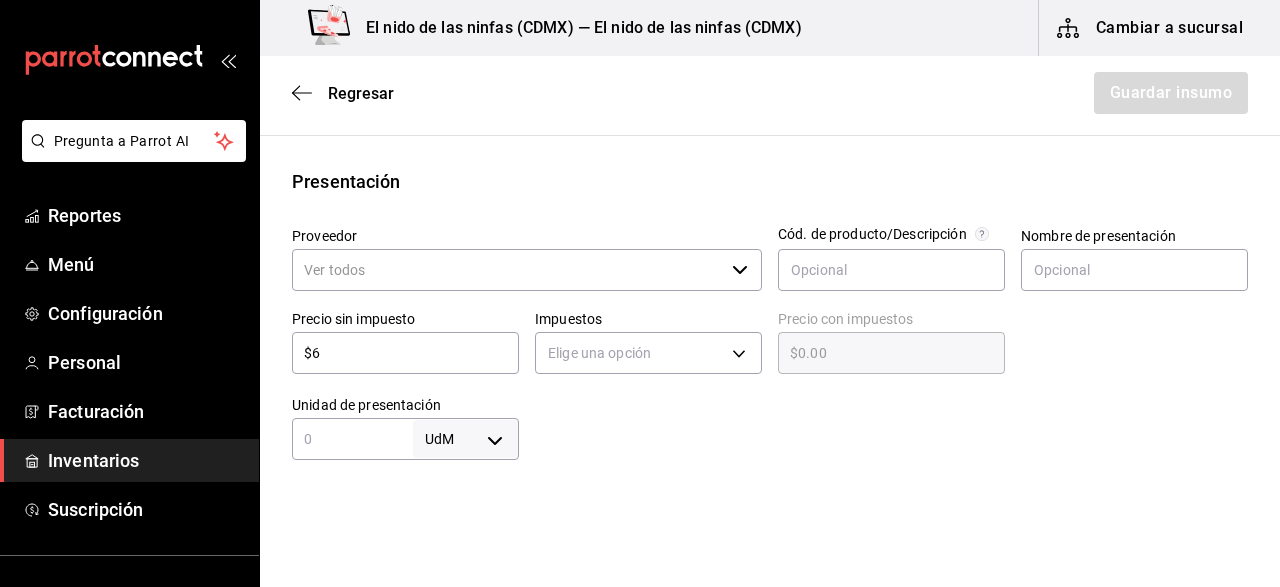 type on "$6.00" 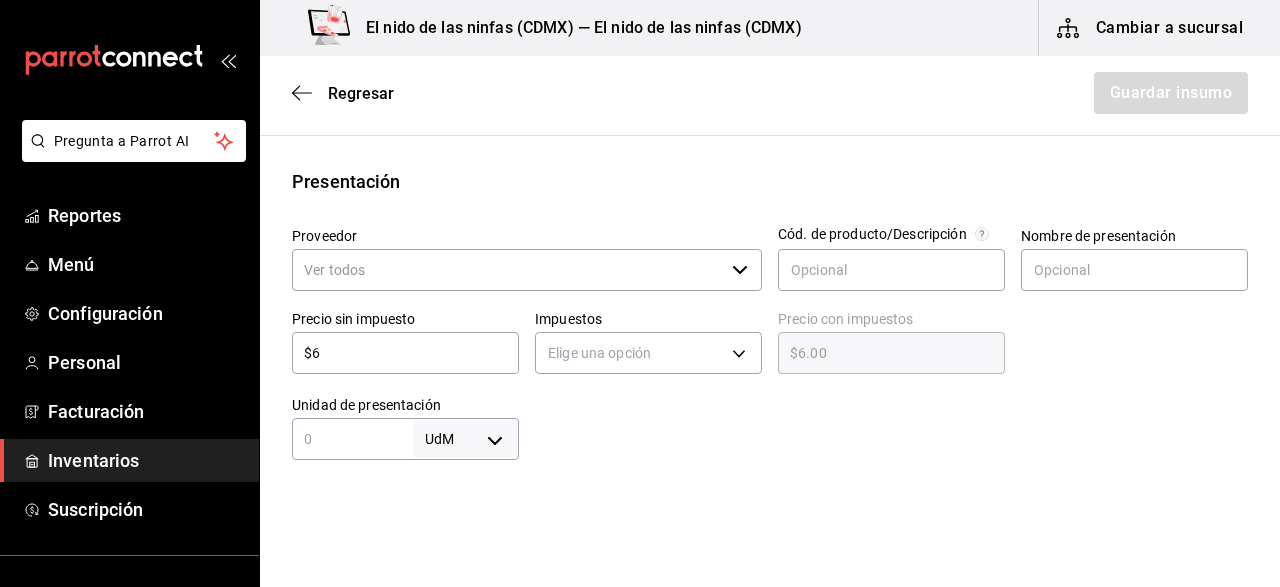 type on "$69" 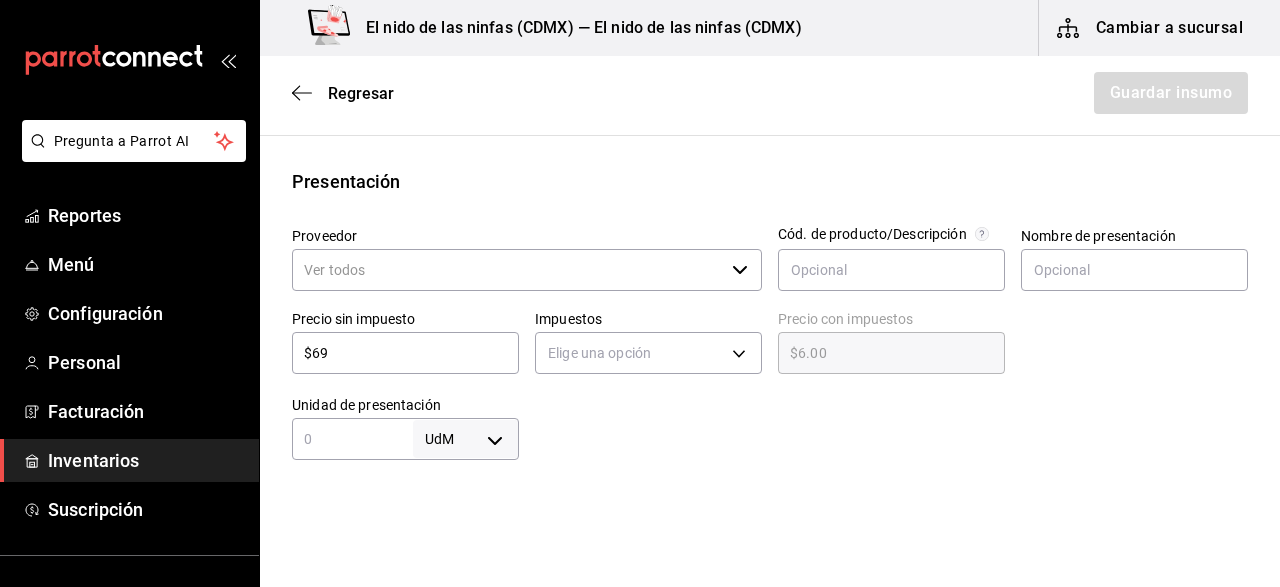 type on "$69.00" 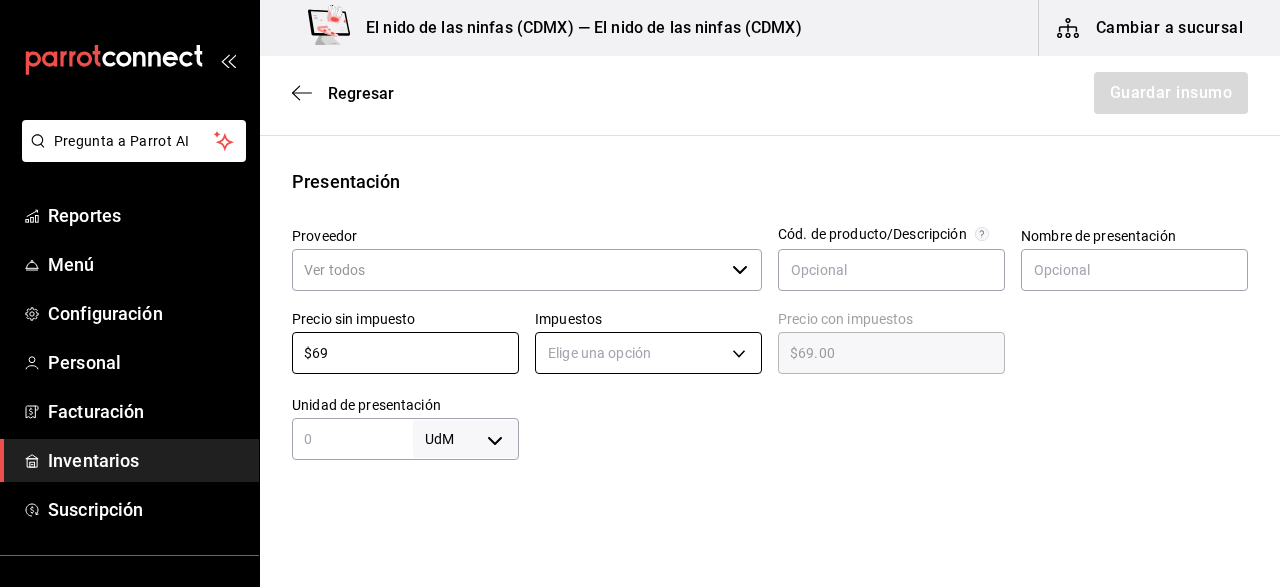type on "$69" 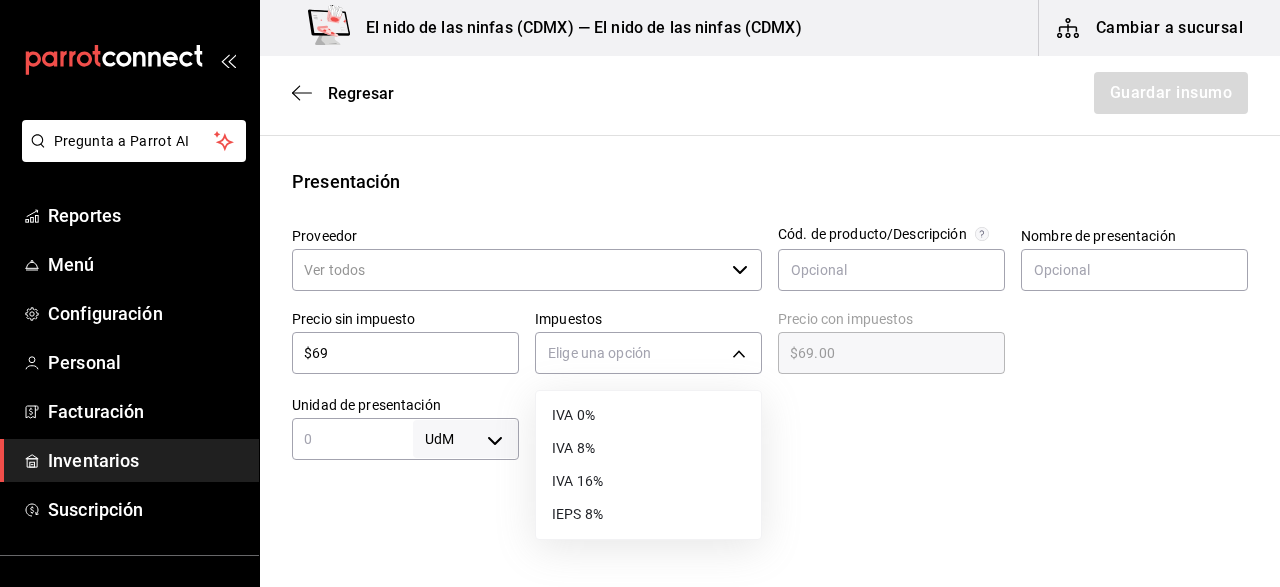 click on "IVA 16%" at bounding box center (648, 481) 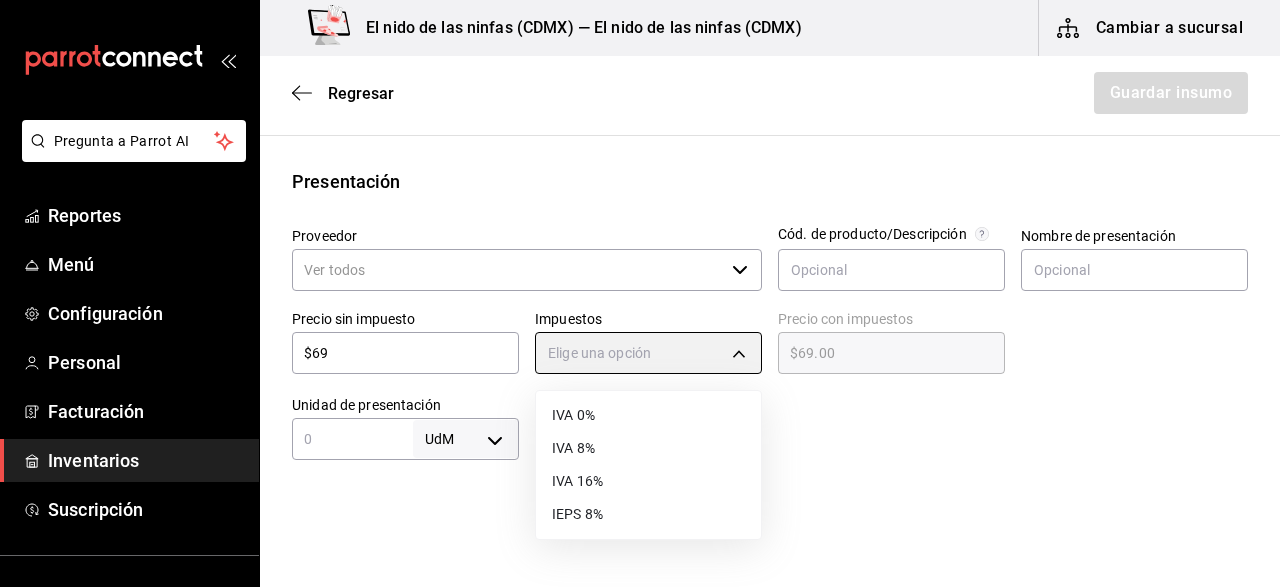 type on "IVA_16" 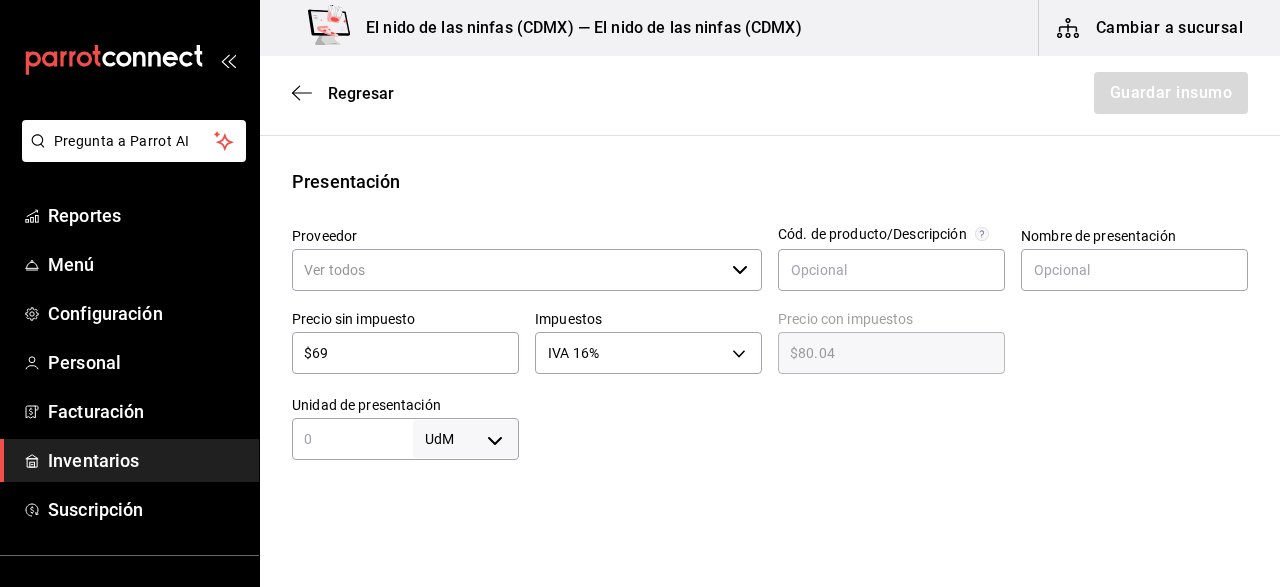 click on "Precio con impuestos $80.04 ​" at bounding box center (883, 337) 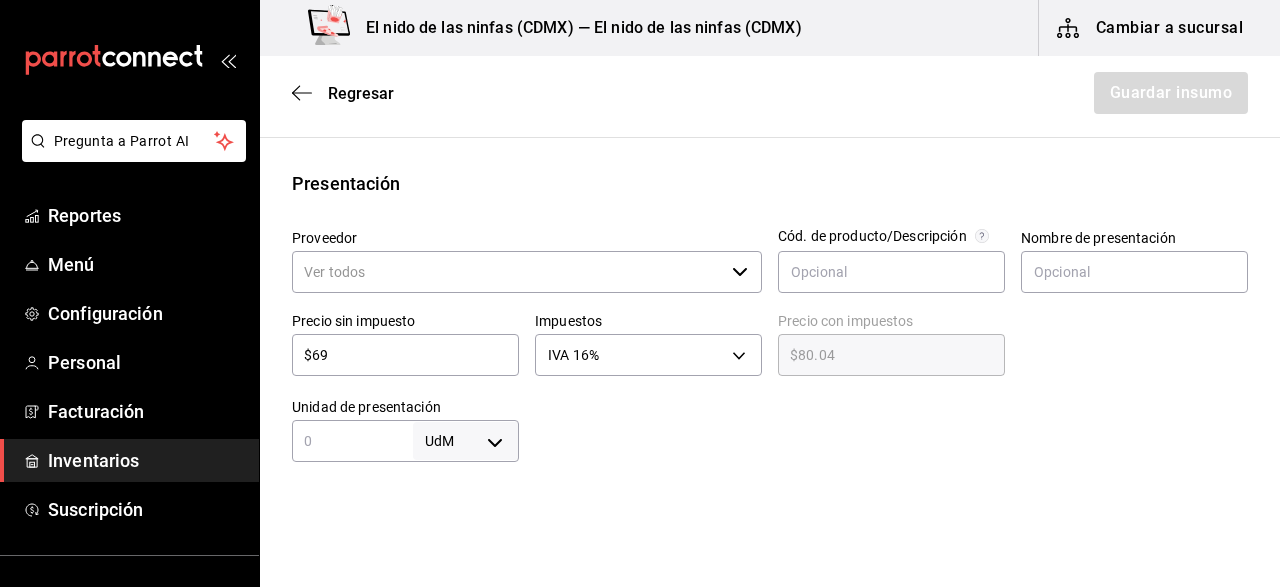 scroll, scrollTop: 346, scrollLeft: 0, axis: vertical 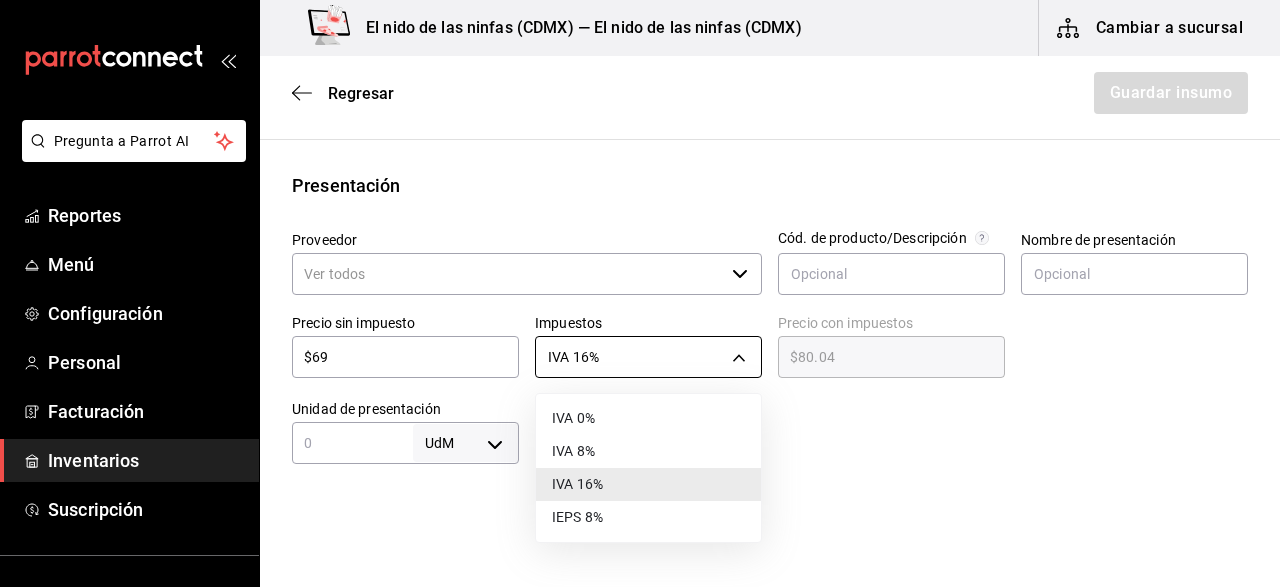 click on "Pregunta a Parrot AI Reportes   Menú   Configuración   Personal   Facturación   Inventarios   Suscripción   Ayuda Recomienda Parrot   [FIRST] [LAST]   Sugerir nueva función   El nido de las ninfas ([CITY]) — El nido de las ninfas ([CITY]) Cambiar a sucursal Regresar Guardar insumo Insumo Nombre Categoría de inventario ​ Mínimo ​ Ideal ​ Insumo de producción Este insumo se produce con una receta de producción Presentación Proveedor ​ Cód. de producto/Descripción Nombre de presentación Precio sin impuesto $69 ​ Impuestos IVA 16% IVA_16 Precio con impuestos $80.04 ​ Unidad de presentación UdM ​ Receta Unidad de receta Elige una opción Factor de conversión ​ Ver ayuda de conversiones ¿La presentación  viene en otra caja? Si No Presentaciones por caja ​ Sin definir Unidades de conteo GANA 1 MES GRATIS EN TU SUSCRIPCIÓN AQUÍ Pregunta a Parrot AI Reportes   Menú   Configuración   Personal   Facturación   Inventarios   Suscripción   Ayuda Recomienda Parrot   [FIRST] [LAST]" at bounding box center (640, 237) 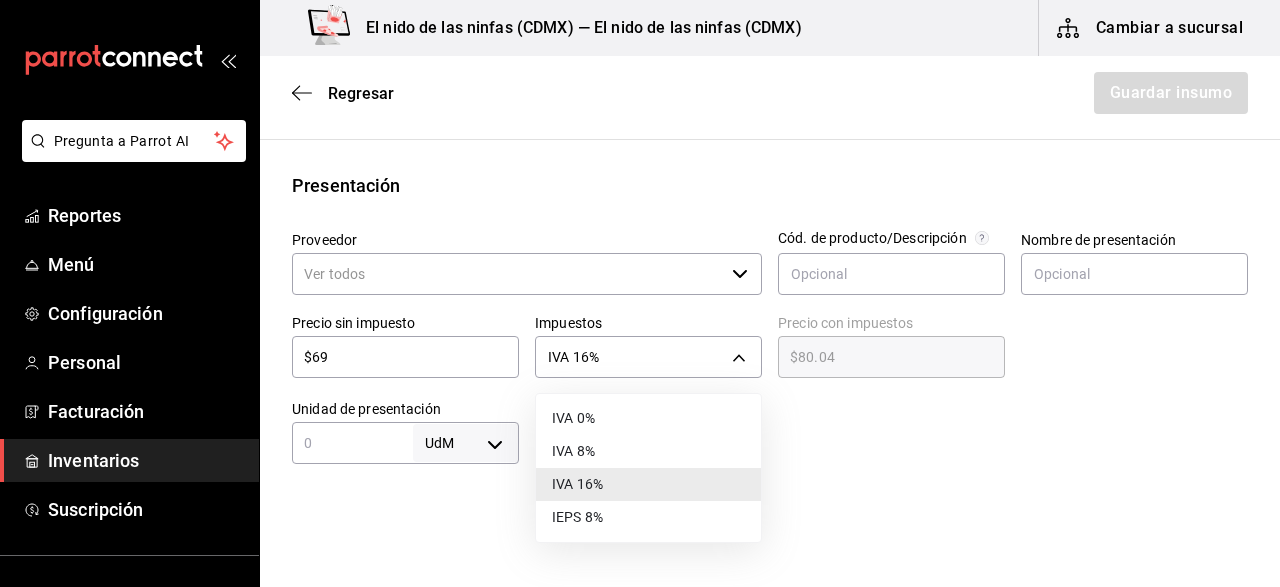 click on "IVA 0%" at bounding box center [648, 418] 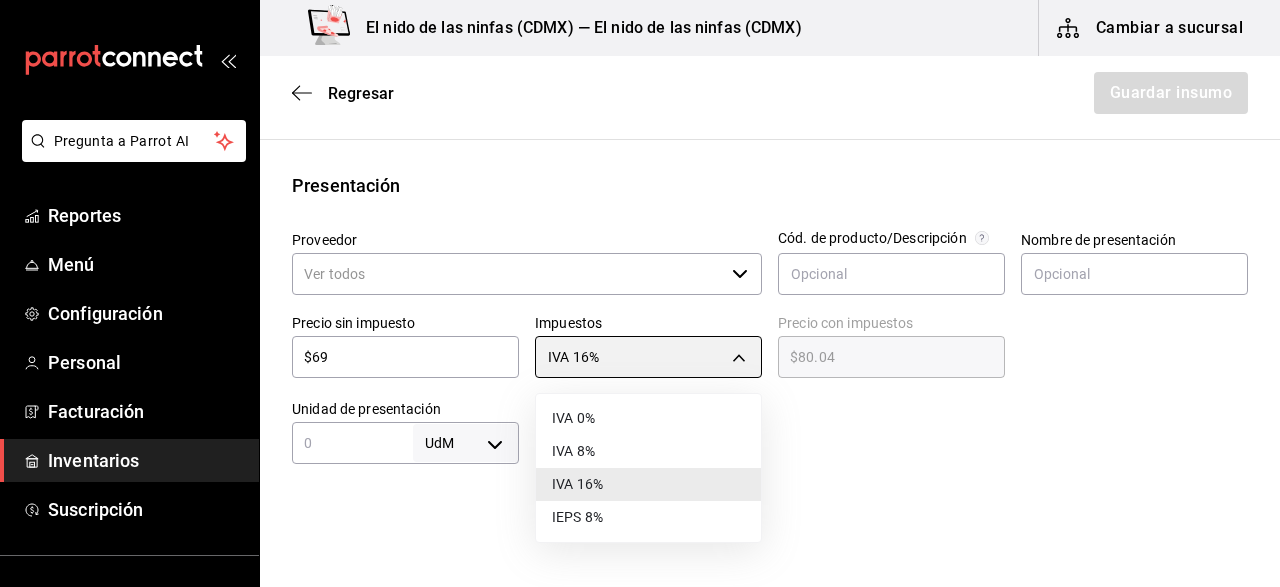 type on "IVA_0" 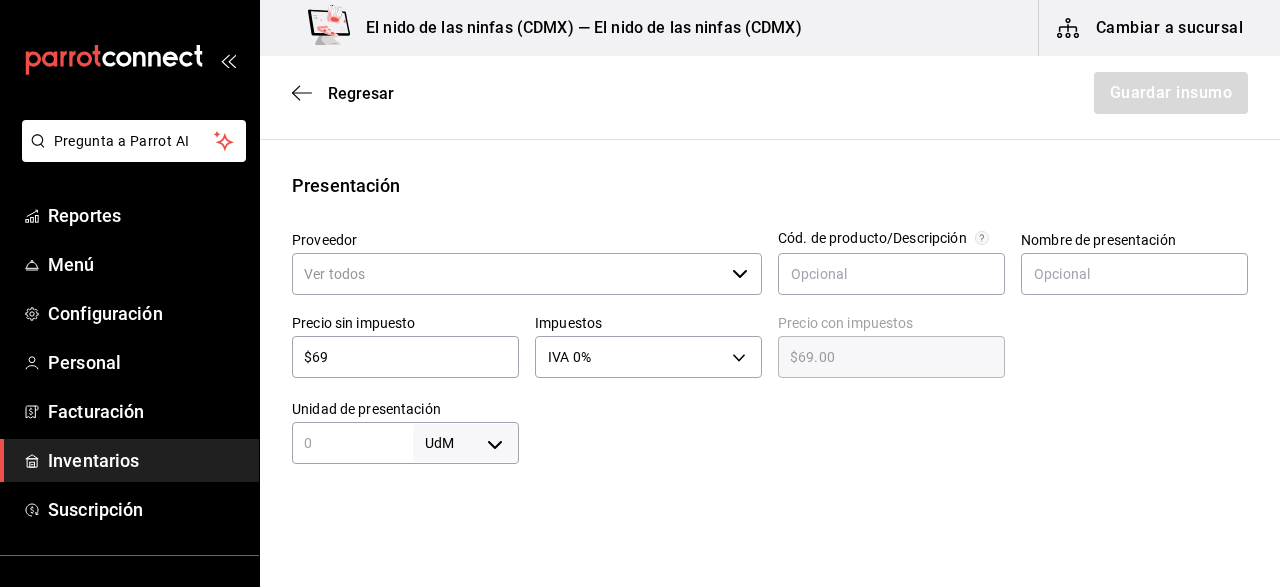 click on "$69" at bounding box center (405, 357) 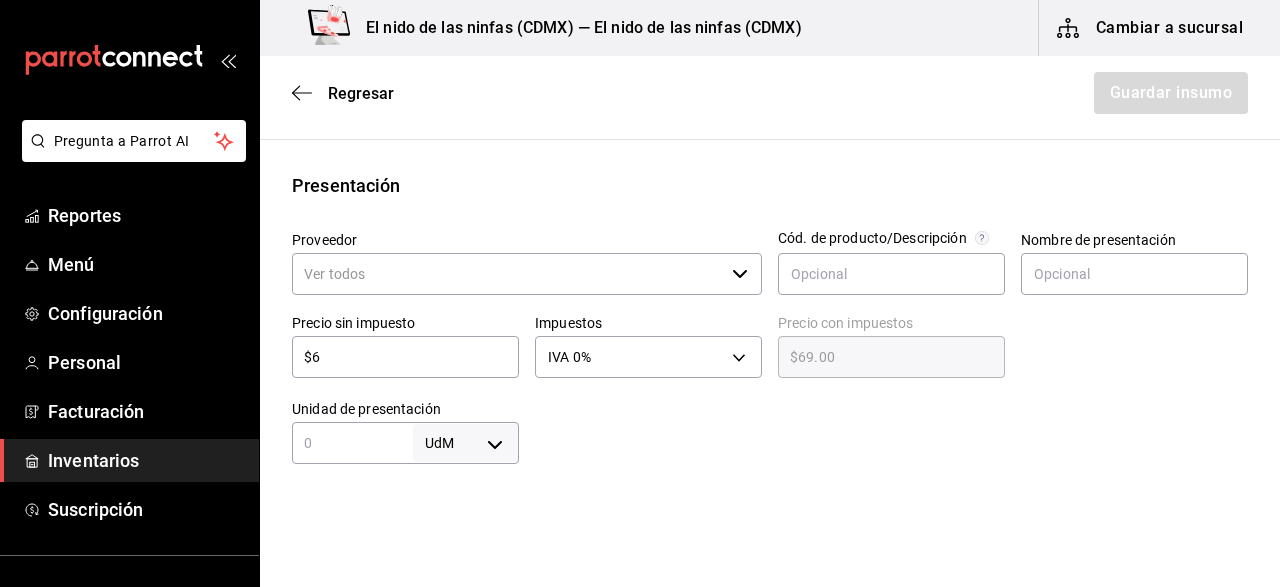 type on "$6.00" 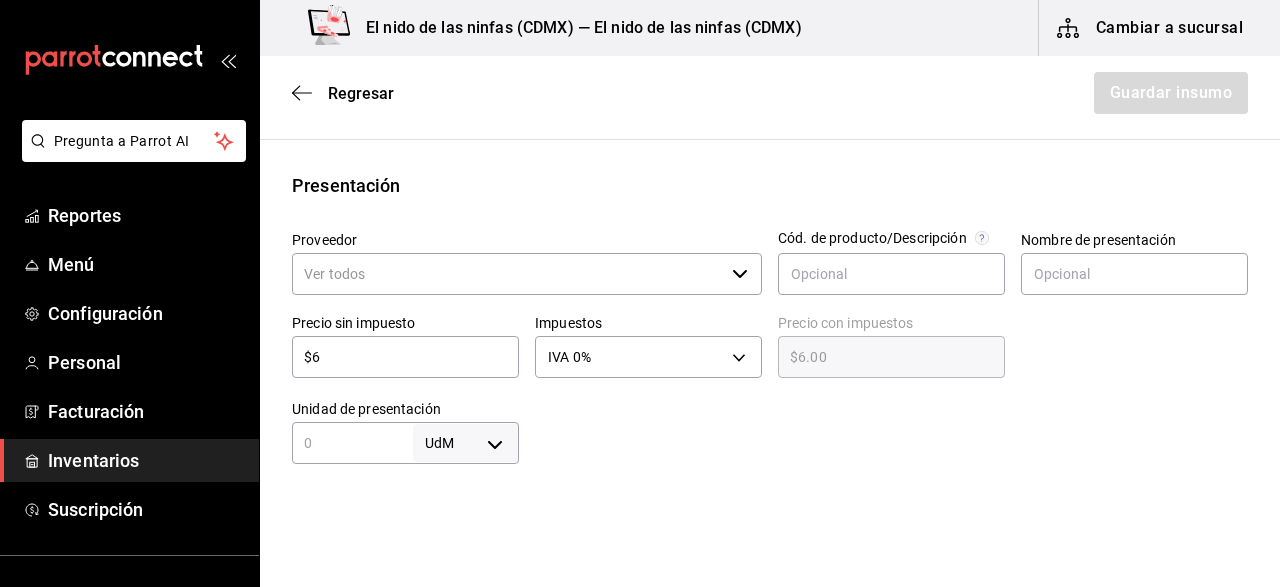 type 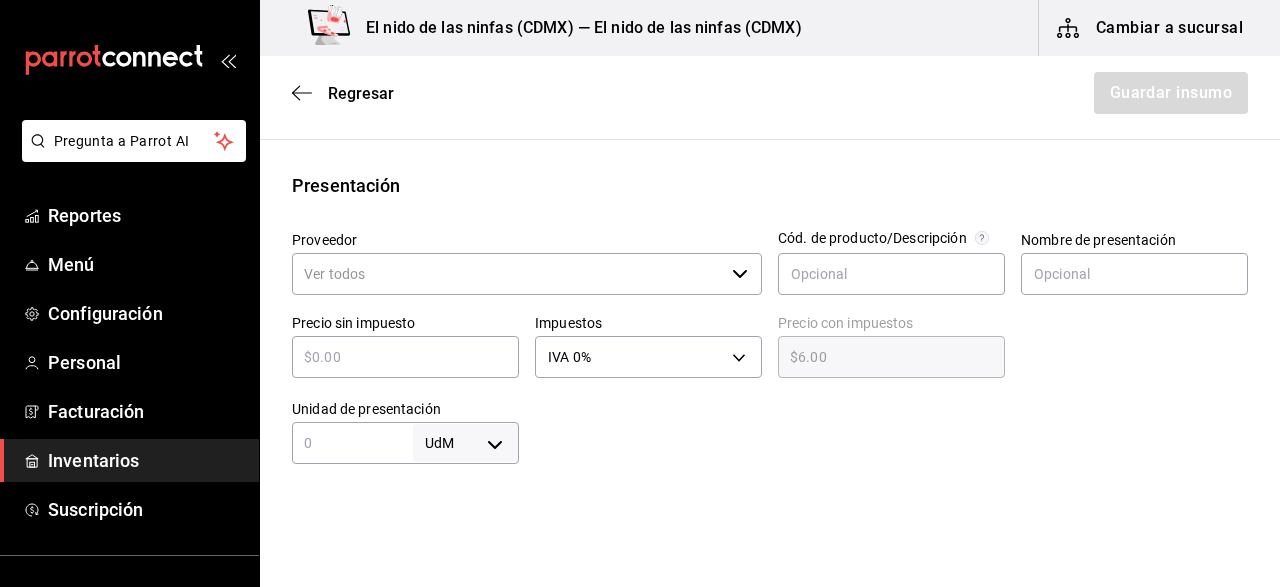 type on "$0.00" 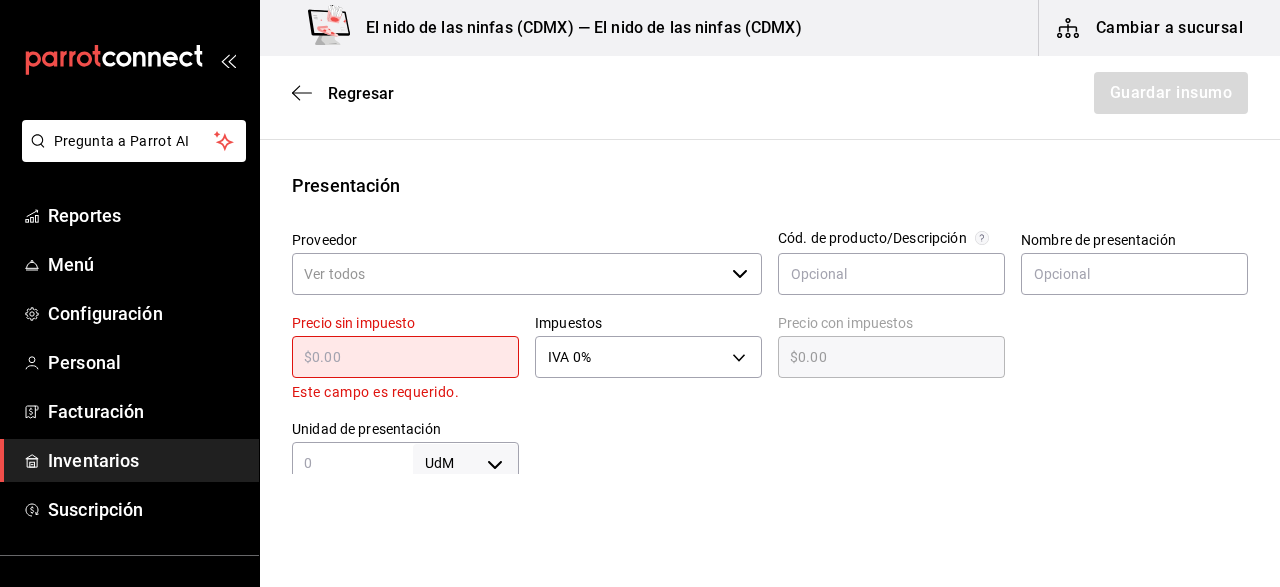 type 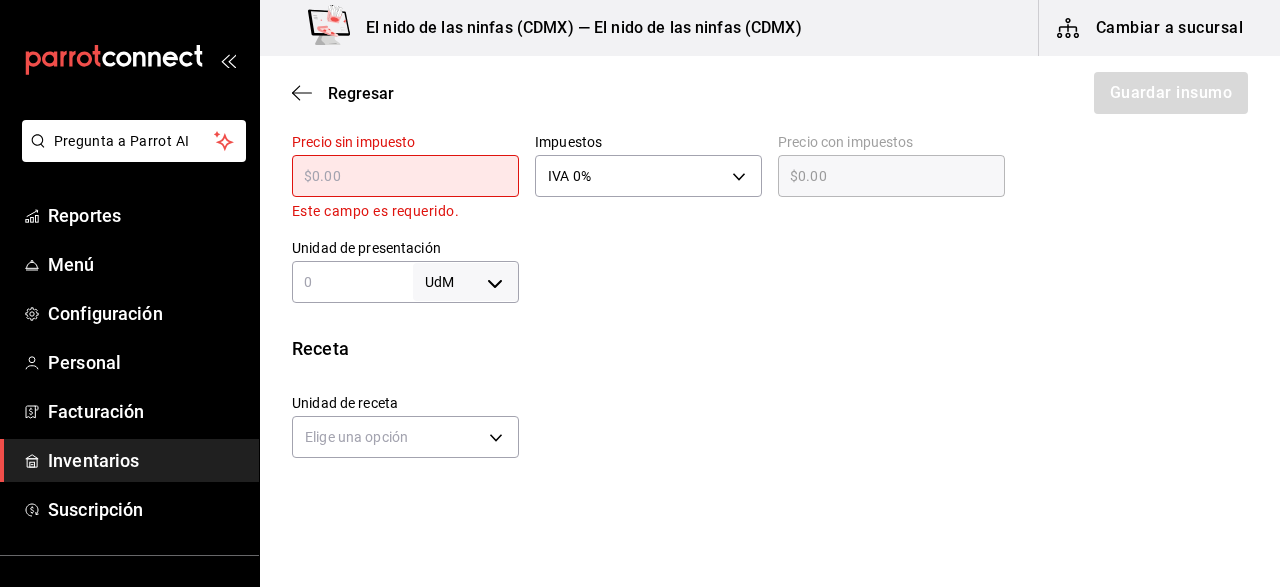 scroll, scrollTop: 496, scrollLeft: 0, axis: vertical 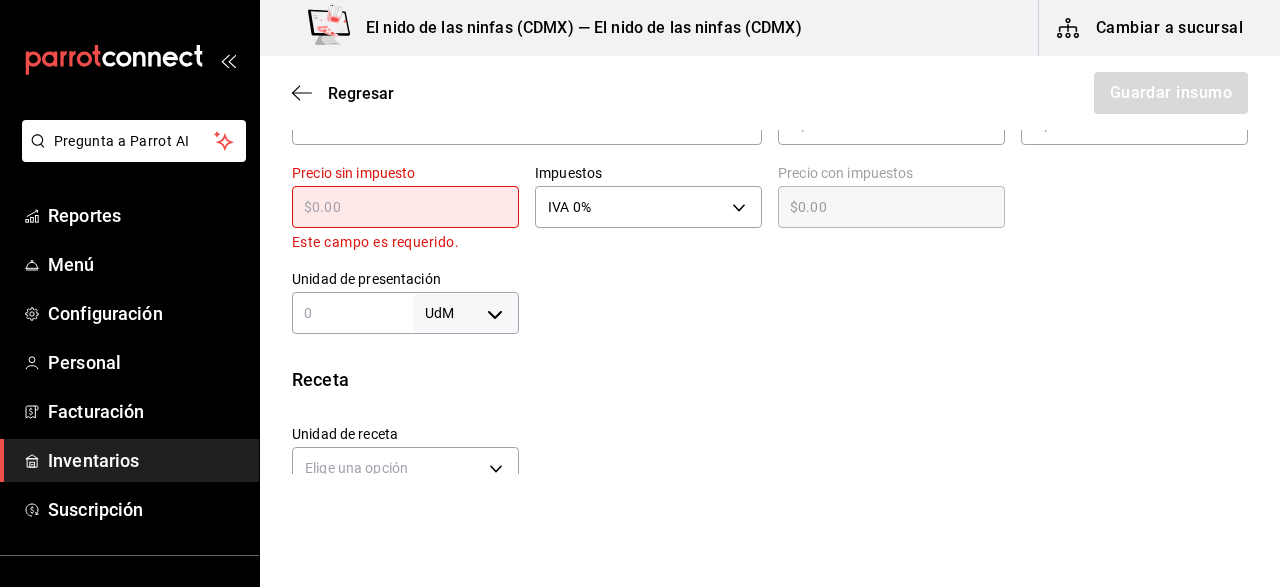 click on "Pregunta a Parrot AI Reportes   Menú   Configuración   Personal   Facturación   Inventarios   Suscripción   Ayuda Recomienda Parrot   [FIRST] [LAST]   Sugerir nueva función   El nido de las ninfas ([CITY]) — El nido de las ninfas ([CITY]) Cambiar a sucursal Regresar Guardar insumo Insumo Nombre Categoría de inventario ​ Mínimo ​ Ideal ​ Insumo de producción Este insumo se produce con una receta de producción Presentación Proveedor ​ Cód. de producto/Descripción Nombre de presentación Precio sin impuesto ​ Este campo es requerido. Impuestos IVA 0% IVA_0 Precio con impuestos $0.00 ​ Unidad de presentación UdM ​ Receta Unidad de receta Elige una opción Factor de conversión ​ Ver ayuda de conversiones ¿La presentación  viene en otra caja? Si No Presentaciones por caja ​ Sin definir Unidades de conteo GANA 1 MES GRATIS EN TU SUSCRIPCIÓN AQUÍ Pregunta a Parrot AI Reportes   Menú   Configuración   Personal   Facturación   Inventarios   Suscripción   Ayuda Recomienda Parrot" at bounding box center (640, 237) 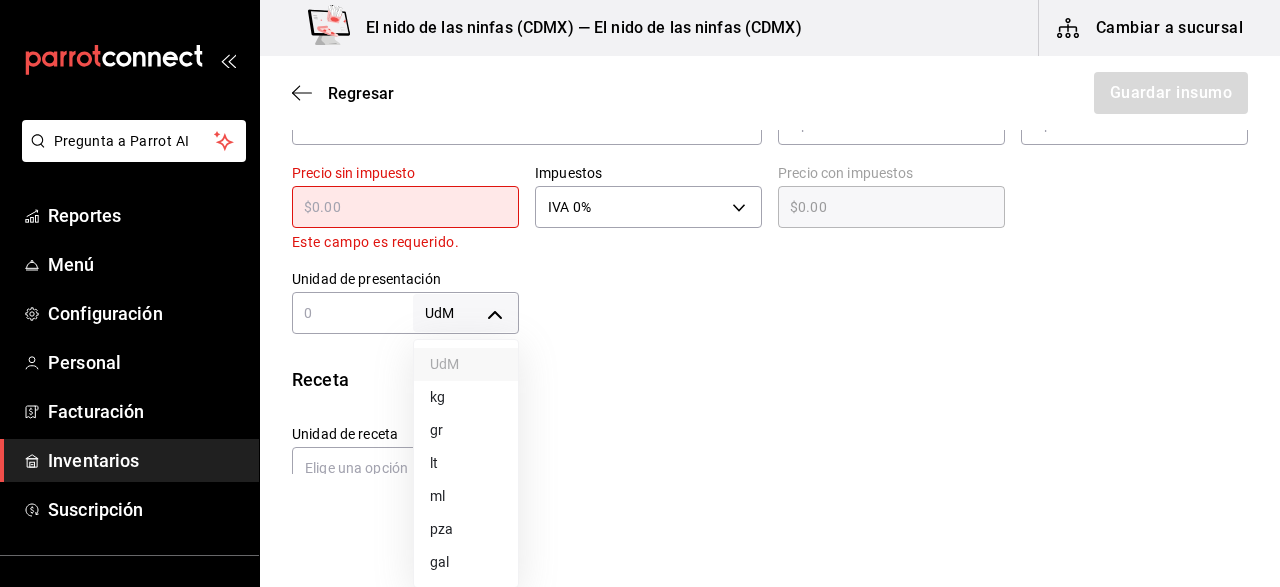click at bounding box center (640, 293) 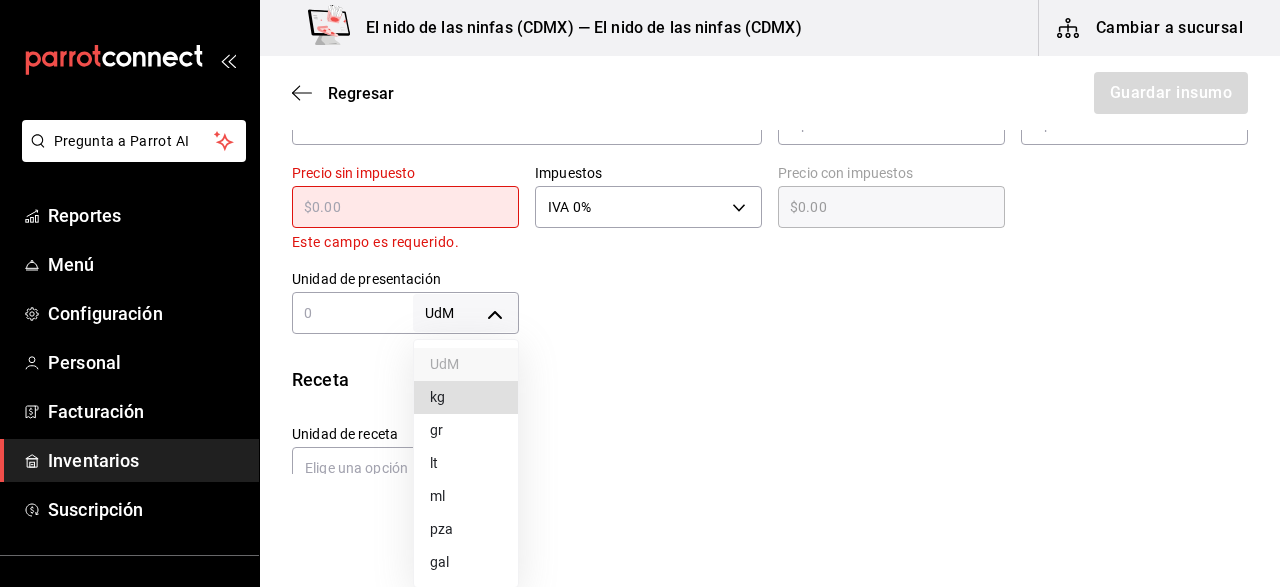 type 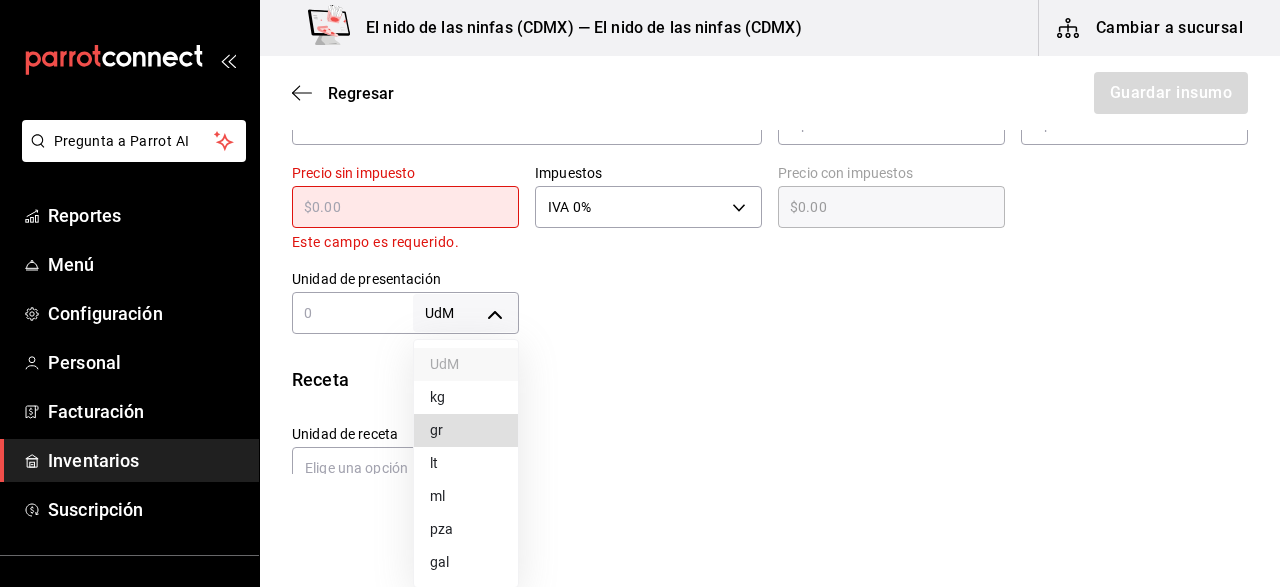 type 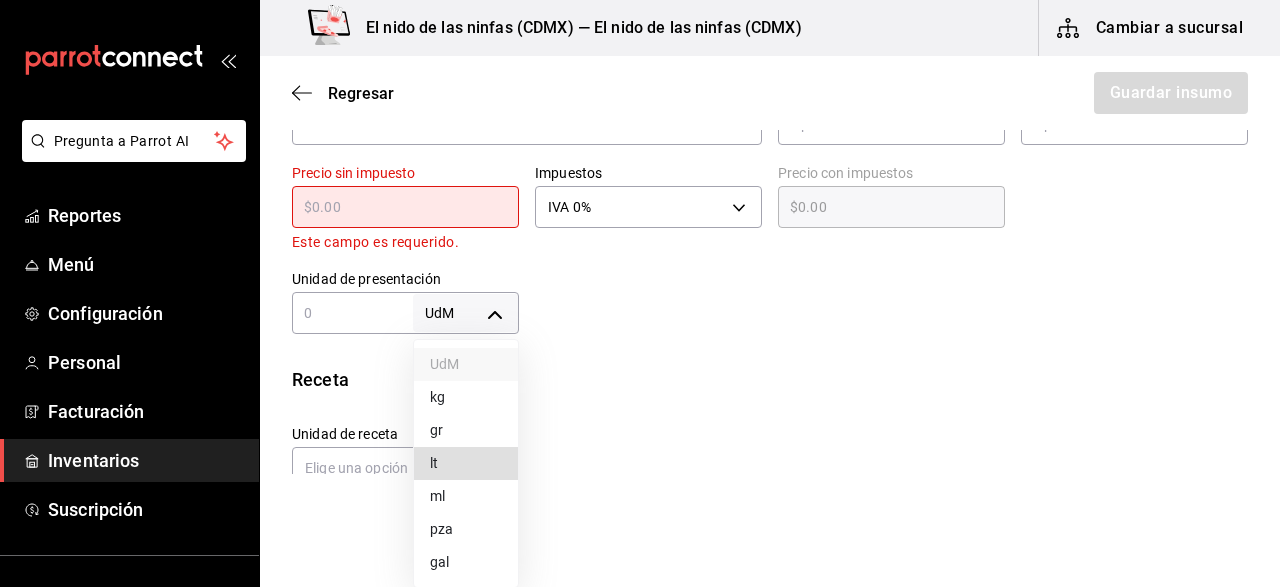 type 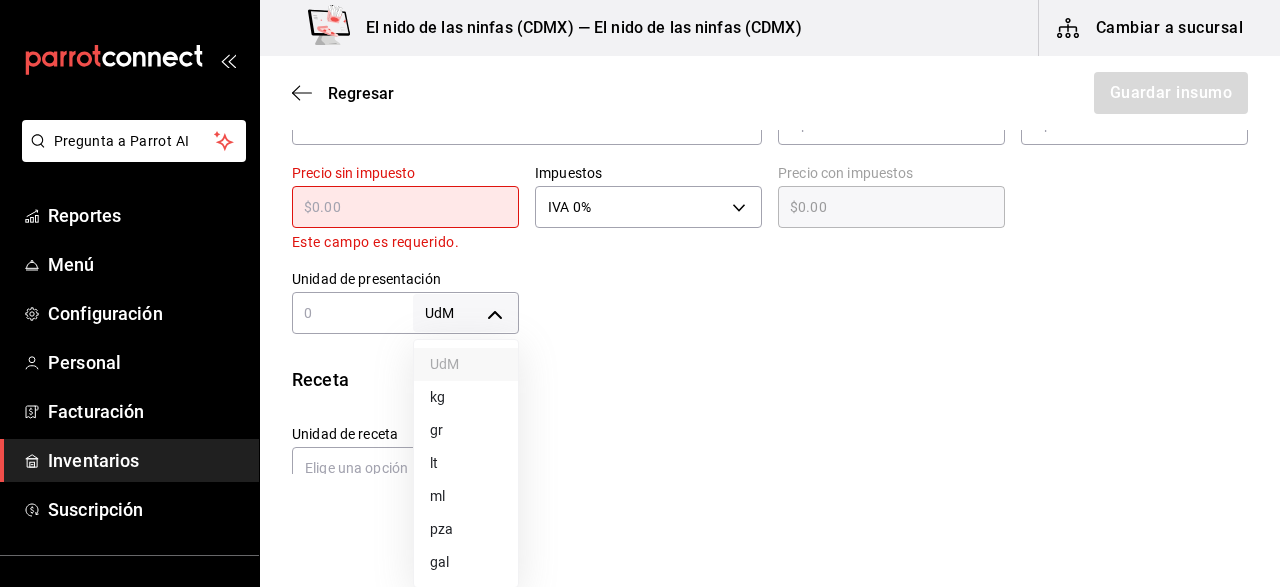 click at bounding box center [640, 293] 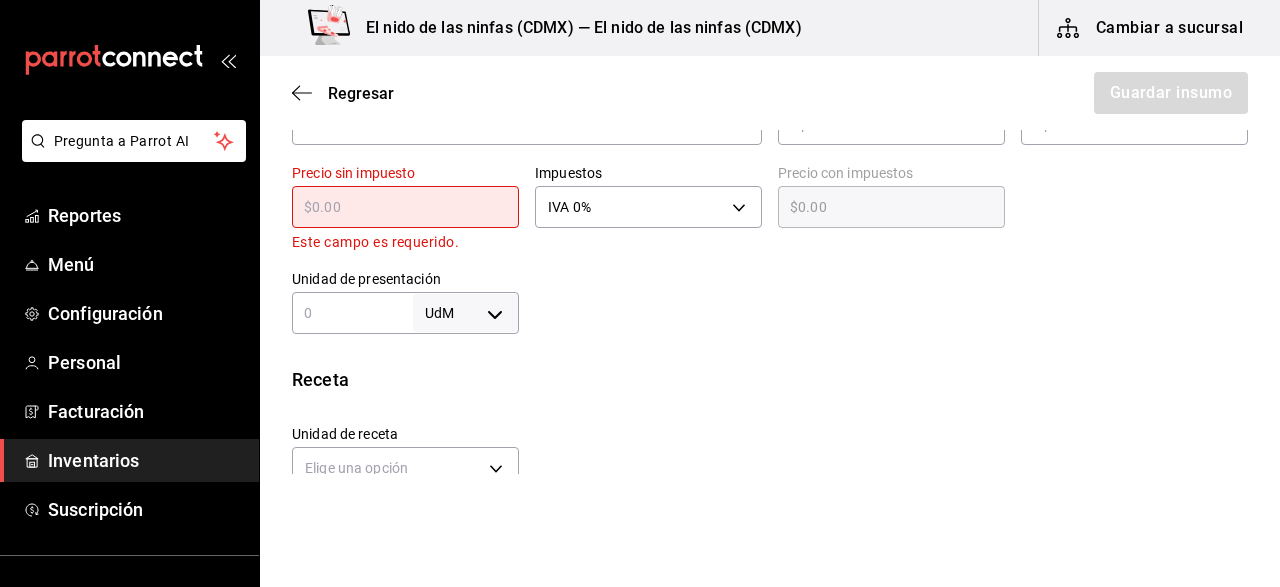 drag, startPoint x: 729, startPoint y: 314, endPoint x: 738, endPoint y: 185, distance: 129.31357 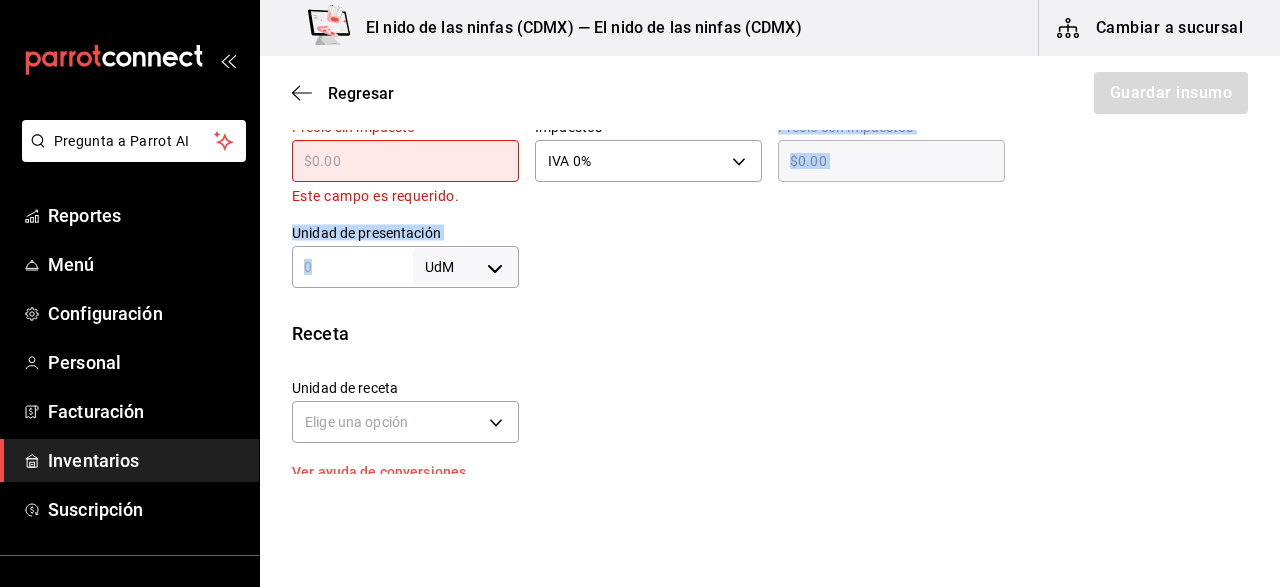 scroll, scrollTop: 546, scrollLeft: 0, axis: vertical 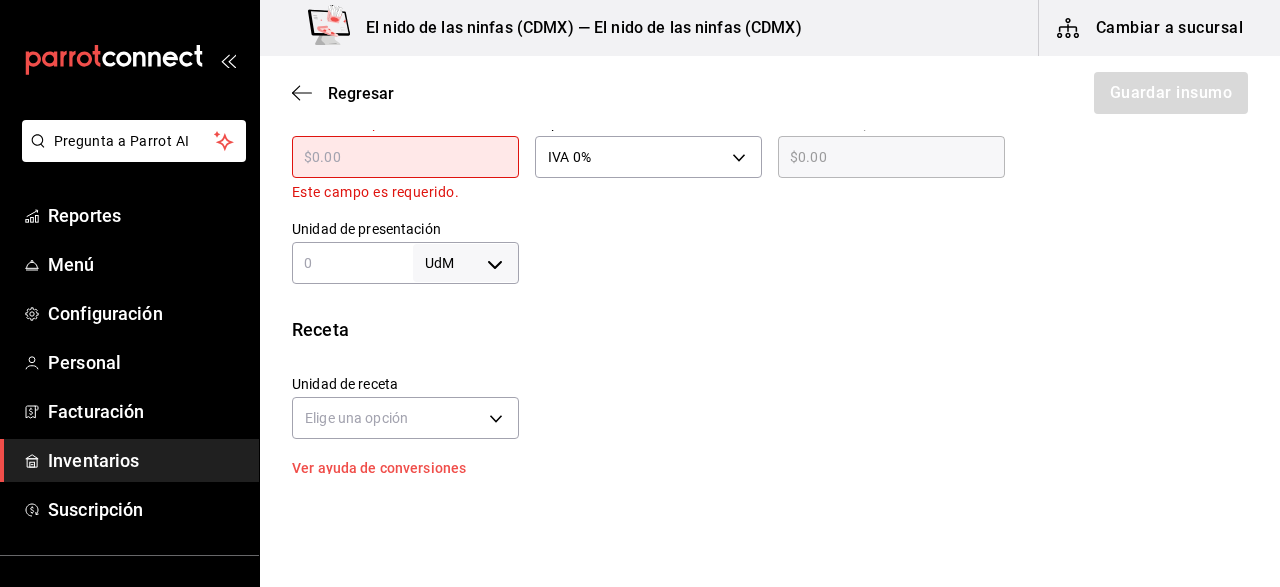 click on "Insumo Nombre Categoría de inventario ​ Mínimo ​ Ideal ​ Insumo de producción Este insumo se produce con una receta de producción Presentación Proveedor ​ Cód. de producto/Descripción Nombre de presentación Precio sin impuesto ​ Este campo es requerido. Impuestos IVA 0% IVA_0 Precio con impuestos $0.00 ​ Unidad de presentación UdM ​ Receta Unidad de receta Elige una opción Factor de conversión ​ Ver ayuda de conversiones ¿La presentación  viene en otra caja? Si No Presentaciones por caja ​ Sin definir Unidades de conteo" at bounding box center (770, 220) 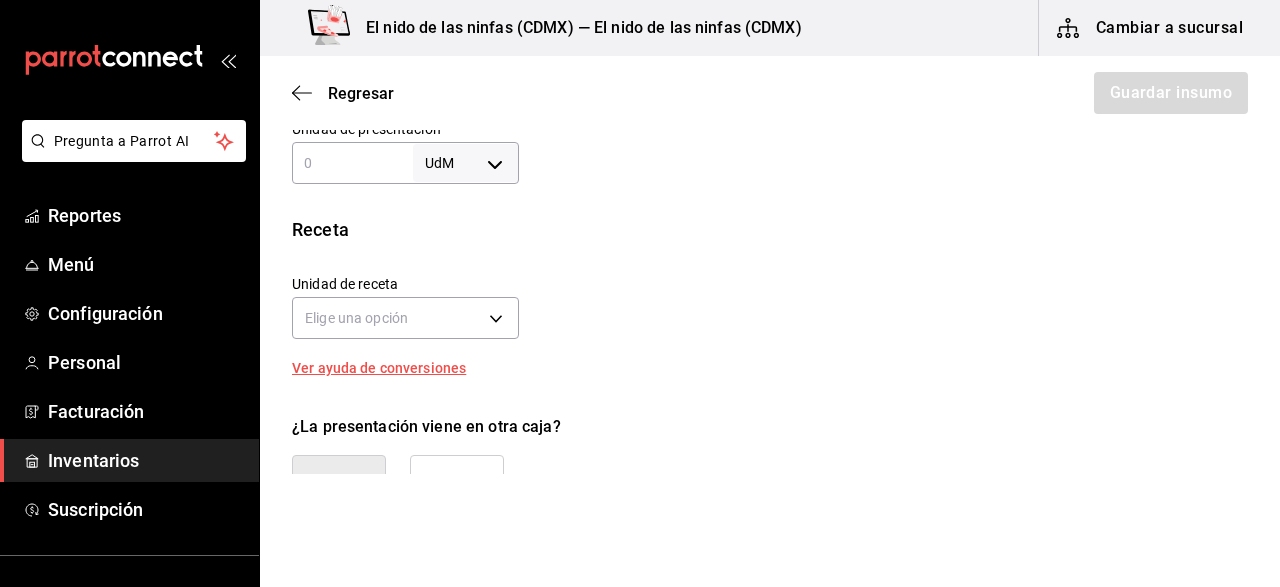 scroll, scrollTop: 696, scrollLeft: 0, axis: vertical 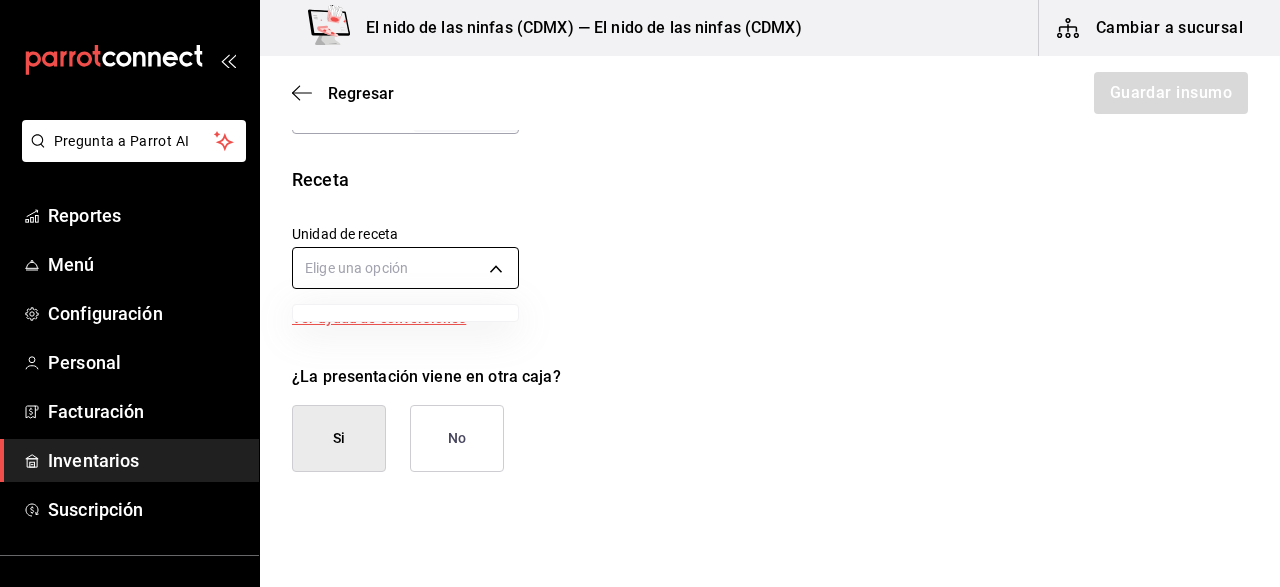 click on "Pregunta a Parrot AI Reportes   Menú   Configuración   Personal   Facturación   Inventarios   Suscripción   Ayuda Recomienda Parrot   [FIRST] [LAST]   Sugerir nueva función   El nido de las ninfas ([CITY]) — El nido de las ninfas ([CITY]) Cambiar a sucursal Regresar Guardar insumo Insumo Nombre Categoría de inventario ​ Mínimo ​ Ideal ​ Insumo de producción Este insumo se produce con una receta de producción Presentación Proveedor ​ Cód. de producto/Descripción Nombre de presentación Precio sin impuesto ​ Este campo es requerido. Impuestos IVA 0% IVA_0 Precio con impuestos $0.00 ​ Unidad de presentación UdM ​ Receta Unidad de receta Elige una opción Factor de conversión ​ Ver ayuda de conversiones ¿La presentación  viene en otra caja? Si No Presentaciones por caja ​ Sin definir Unidades de conteo GANA 1 MES GRATIS EN TU SUSCRIPCIÓN AQUÍ Pregunta a Parrot AI Reportes   Menú   Configuración   Personal   Facturación   Inventarios   Suscripción   Ayuda Recomienda Parrot" at bounding box center [640, 237] 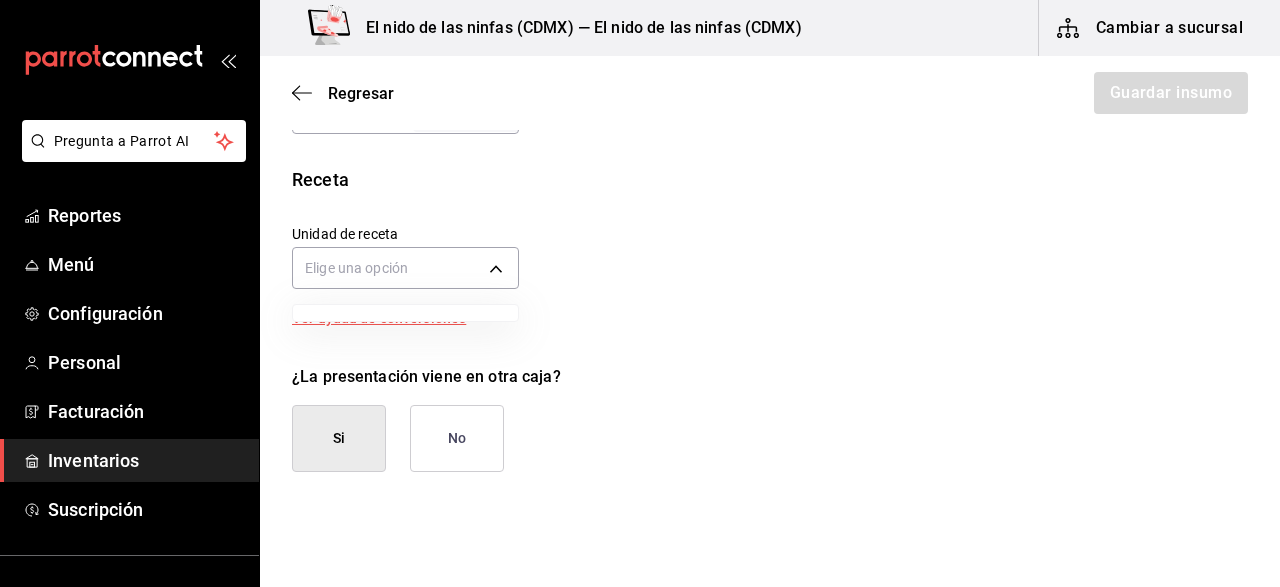 click at bounding box center (640, 293) 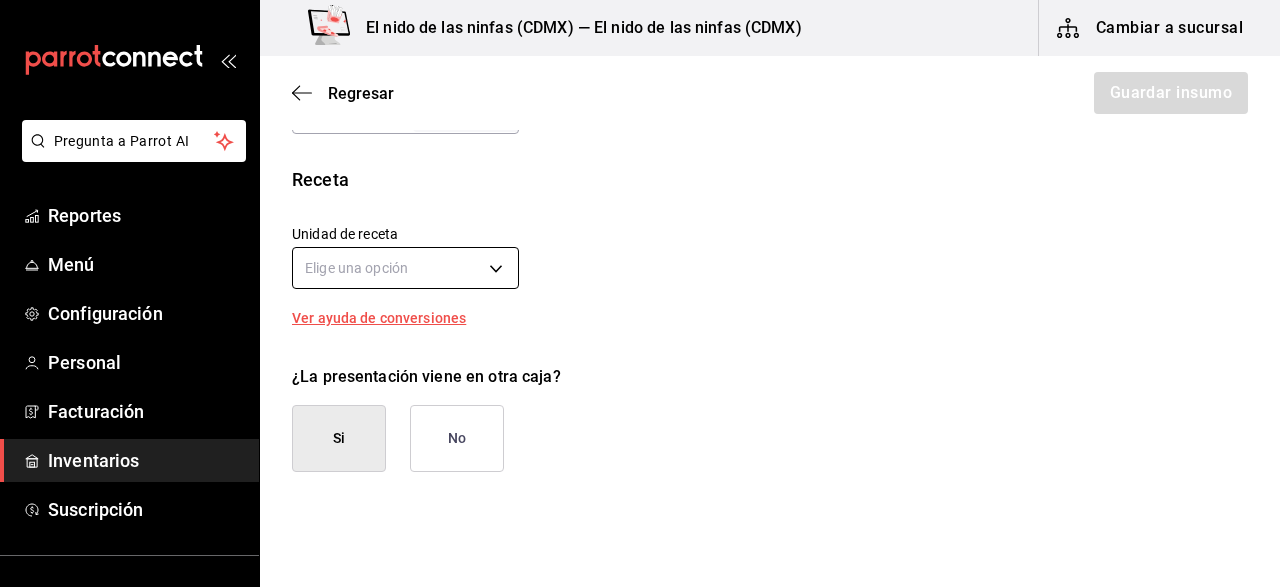 click on "Pregunta a Parrot AI Reportes   Menú   Configuración   Personal   Facturación   Inventarios   Suscripción   Ayuda Recomienda Parrot   [FIRST] [LAST]   Sugerir nueva función   El nido de las ninfas ([CITY]) — El nido de las ninfas ([CITY]) Cambiar a sucursal Regresar Guardar insumo Insumo Nombre Categoría de inventario ​ Mínimo ​ Ideal ​ Insumo de producción Este insumo se produce con una receta de producción Presentación Proveedor ​ Cód. de producto/Descripción Nombre de presentación Precio sin impuesto ​ Este campo es requerido. Impuestos IVA 0% IVA_0 Precio con impuestos $0.00 ​ Unidad de presentación UdM ​ Receta Unidad de receta Elige una opción Factor de conversión ​ Ver ayuda de conversiones ¿La presentación  viene en otra caja? Si No Presentaciones por caja ​ Sin definir Unidades de conteo GANA 1 MES GRATIS EN TU SUSCRIPCIÓN AQUÍ Pregunta a Parrot AI Reportes   Menú   Configuración   Personal   Facturación   Inventarios   Suscripción   Ayuda Recomienda Parrot" at bounding box center (640, 237) 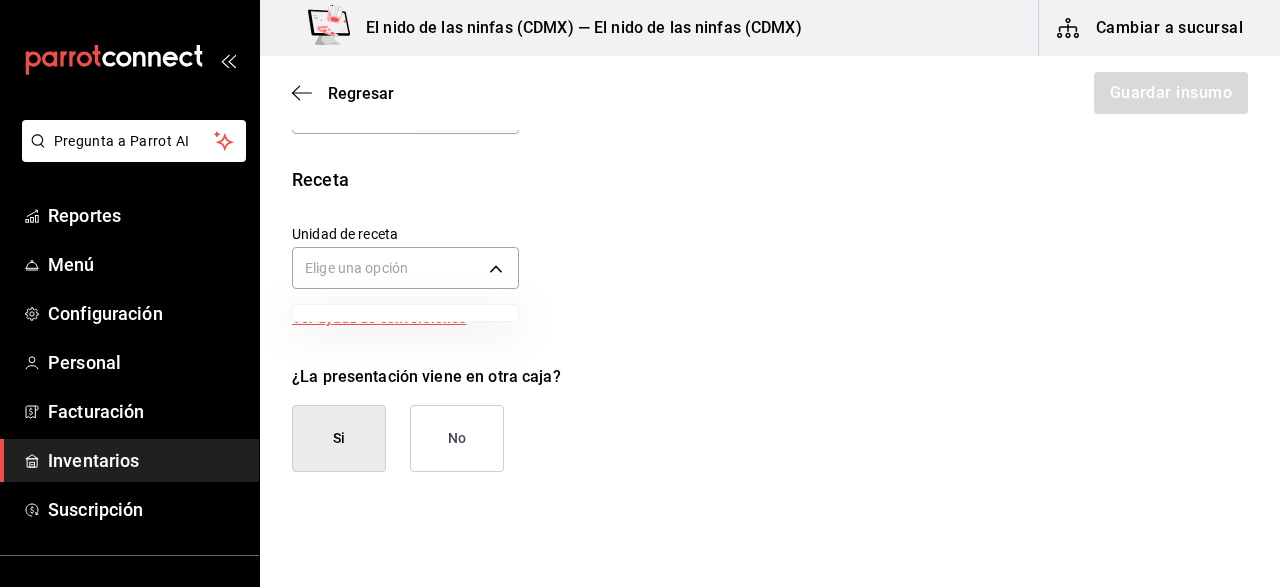 click at bounding box center (640, 293) 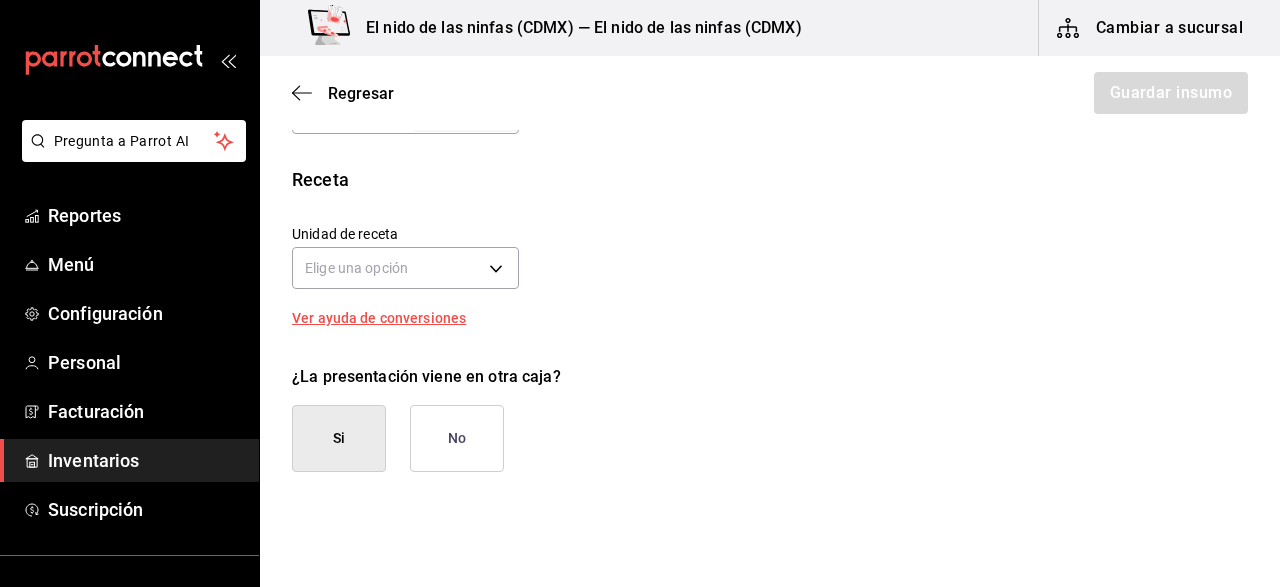 click on "Pregunta a Parrot AI Reportes   Menú   Configuración   Personal   Facturación   Inventarios   Suscripción   Ayuda Recomienda Parrot   [FIRST] [LAST]   Sugerir nueva función   El nido de las ninfas ([CITY]) — El nido de las ninfas ([CITY]) Cambiar a sucursal Regresar Guardar insumo Insumo Nombre Categoría de inventario ​ Mínimo ​ Ideal ​ Insumo de producción Este insumo se produce con una receta de producción Presentación Proveedor ​ Cód. de producto/Descripción Nombre de presentación Precio sin impuesto ​ Este campo es requerido. Impuestos IVA 0% IVA_0 Precio con impuestos $0.00 ​ Unidad de presentación UdM ​ Receta Unidad de receta Elige una opción Factor de conversión ​ Ver ayuda de conversiones ¿La presentación  viene en otra caja? Si No Presentaciones por caja ​ Sin definir Unidades de conteo GANA 1 MES GRATIS EN TU SUSCRIPCIÓN AQUÍ Pregunta a Parrot AI Reportes   Menú   Configuración   Personal   Facturación   Inventarios   Suscripción   Ayuda Recomienda Parrot" at bounding box center [640, 237] 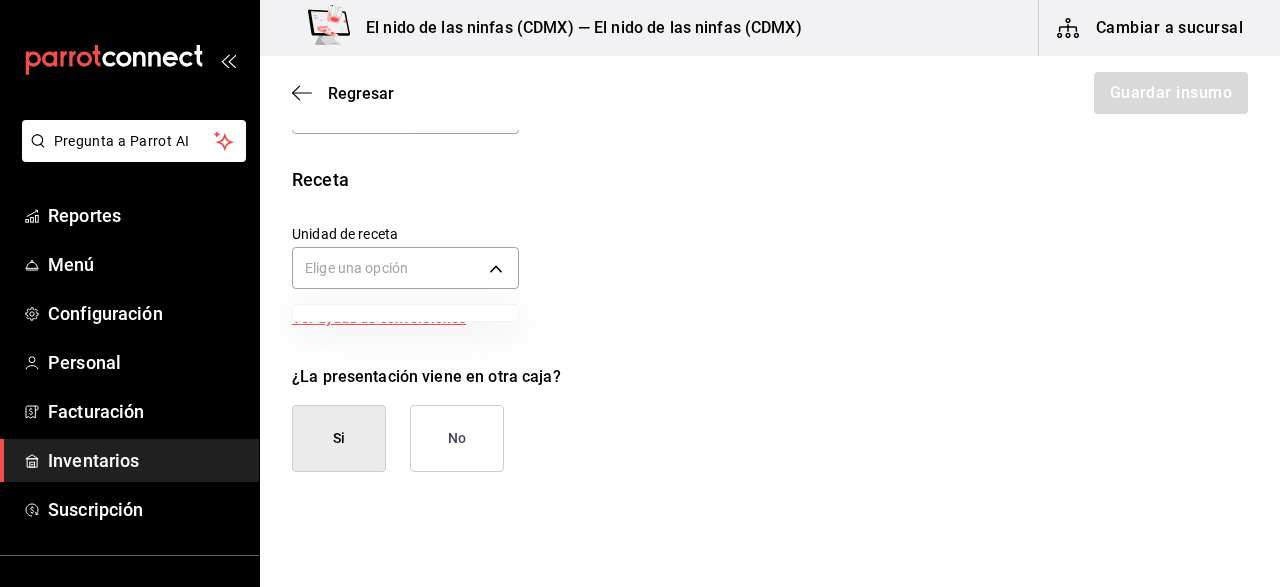 click at bounding box center [640, 293] 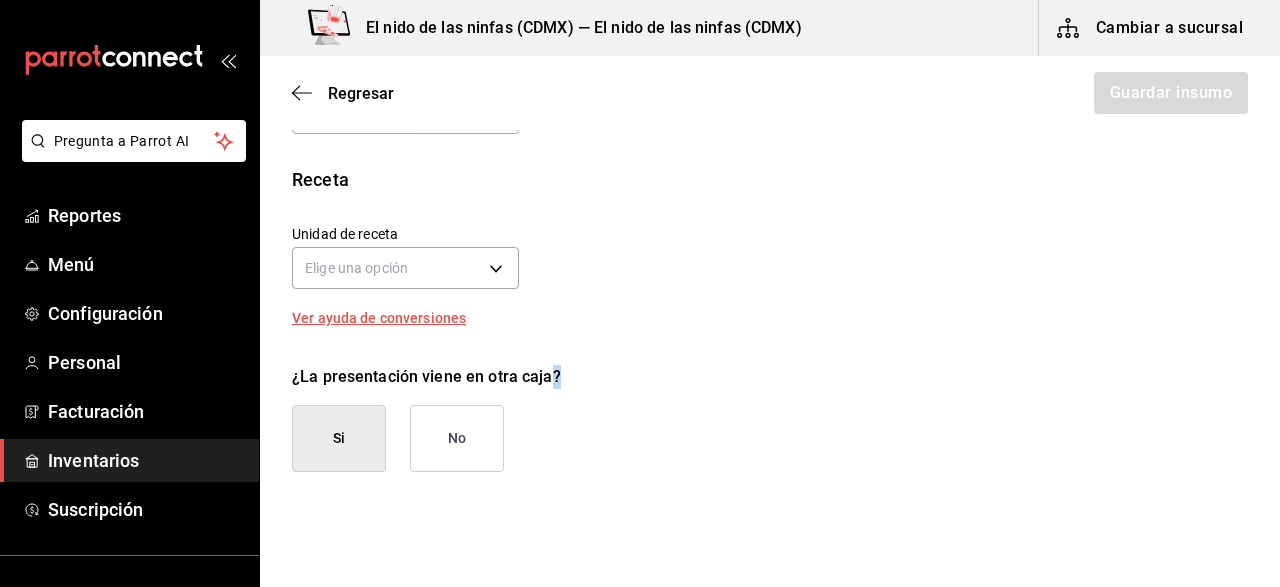 drag, startPoint x: 631, startPoint y: 387, endPoint x: 611, endPoint y: 279, distance: 109.83624 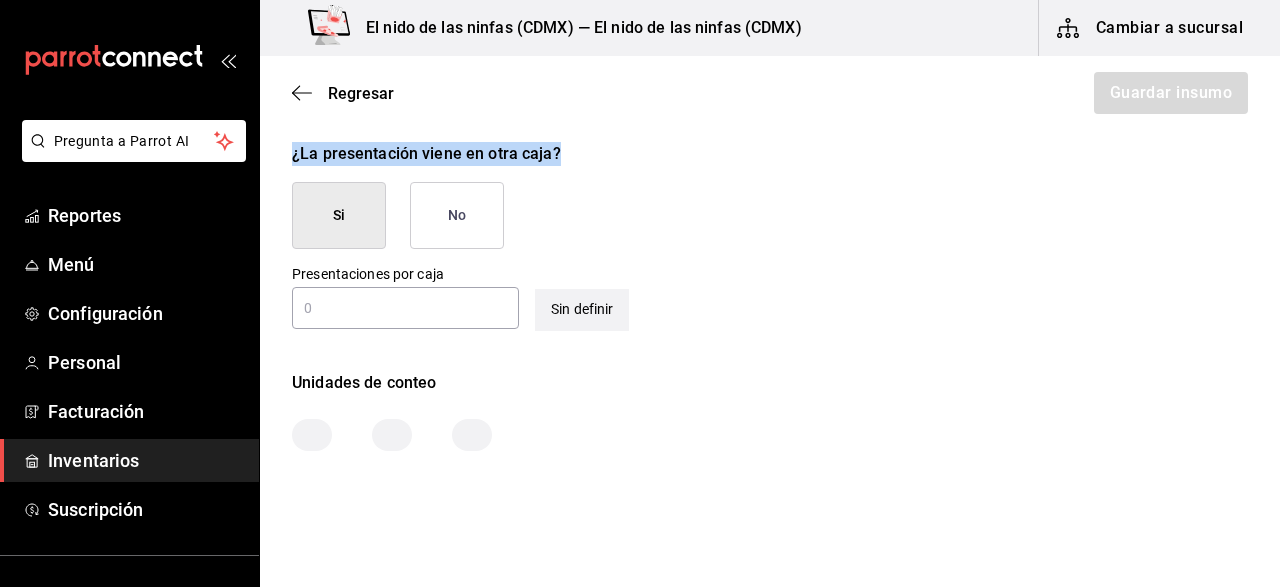 scroll, scrollTop: 946, scrollLeft: 0, axis: vertical 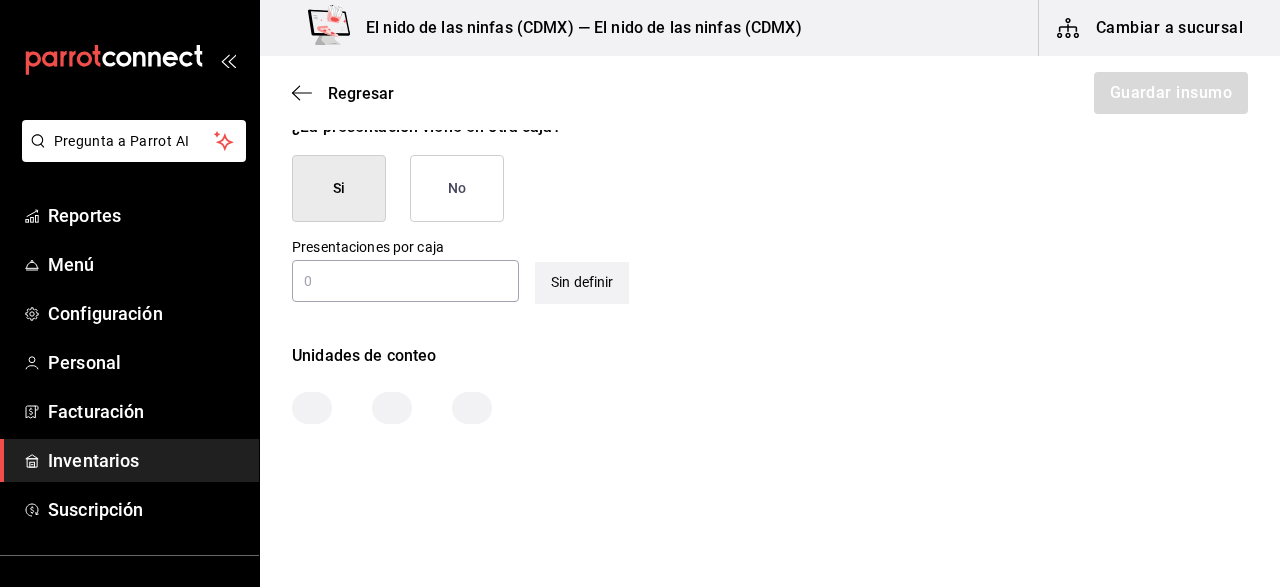 click on "¿La presentación  viene en otra caja? Si No Presentaciones por caja ​ Sin definir" at bounding box center (762, 201) 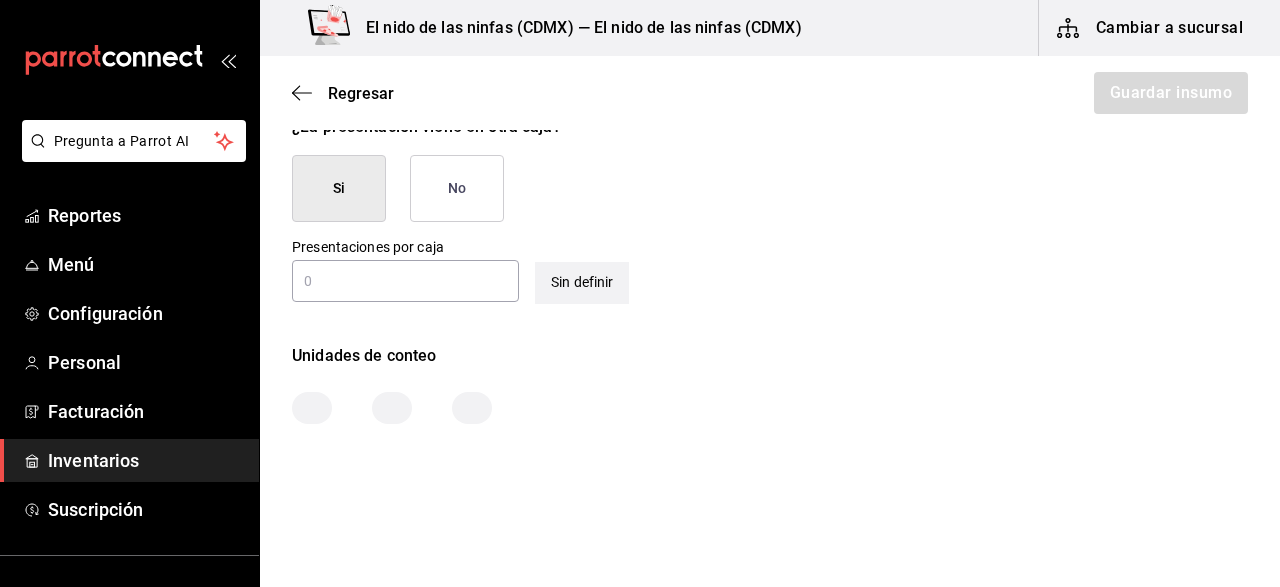 click on "Unidades de conteo" at bounding box center [770, 356] 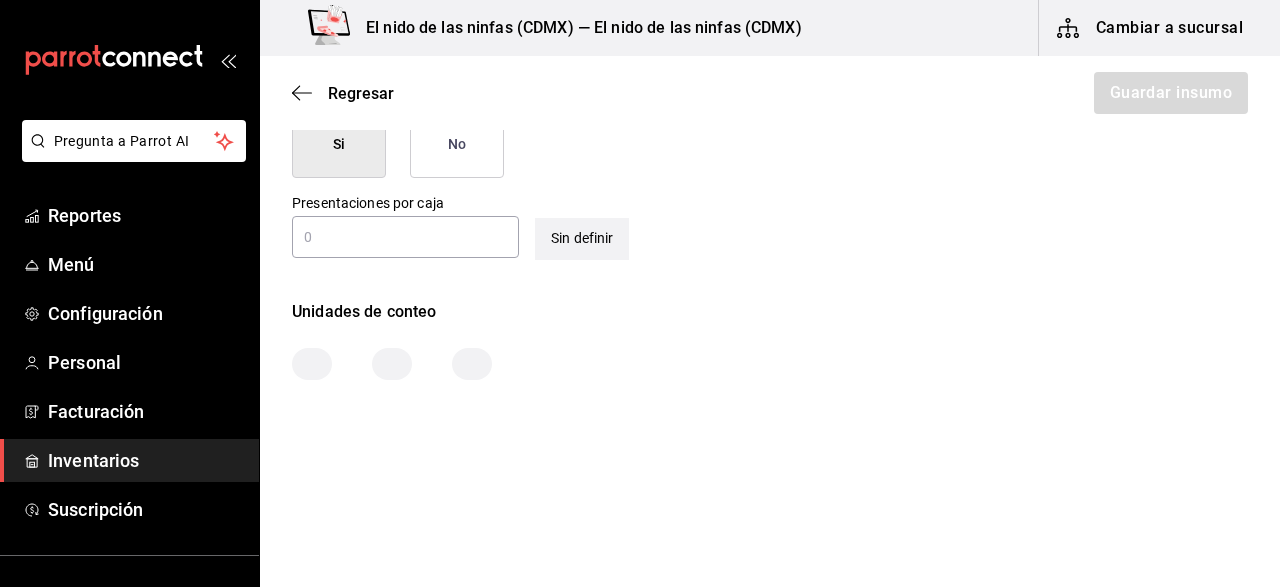 click on "¿La presentación  viene en otra caja? Si No Presentaciones por caja ​ Sin definir" at bounding box center [762, 157] 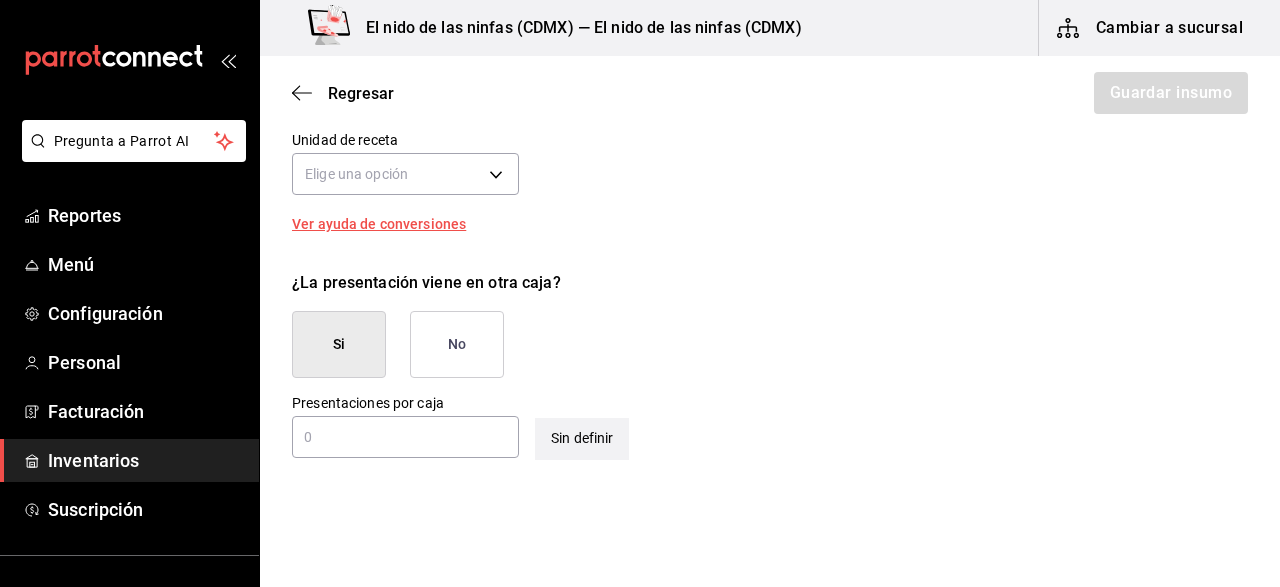 scroll, scrollTop: 740, scrollLeft: 0, axis: vertical 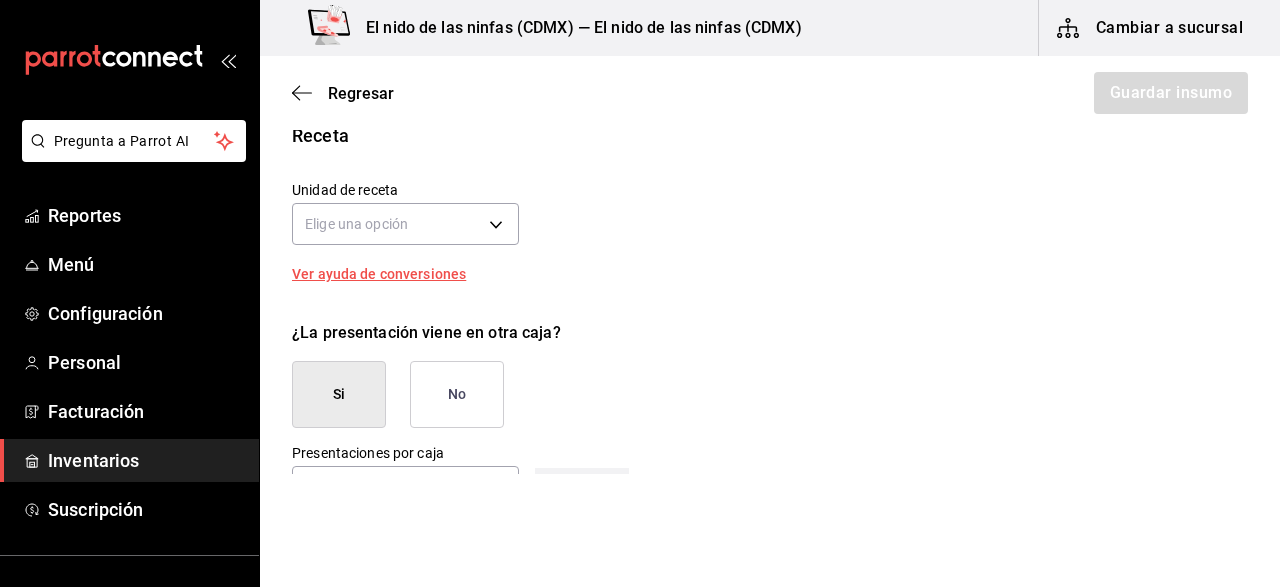 click on "No" at bounding box center [457, 394] 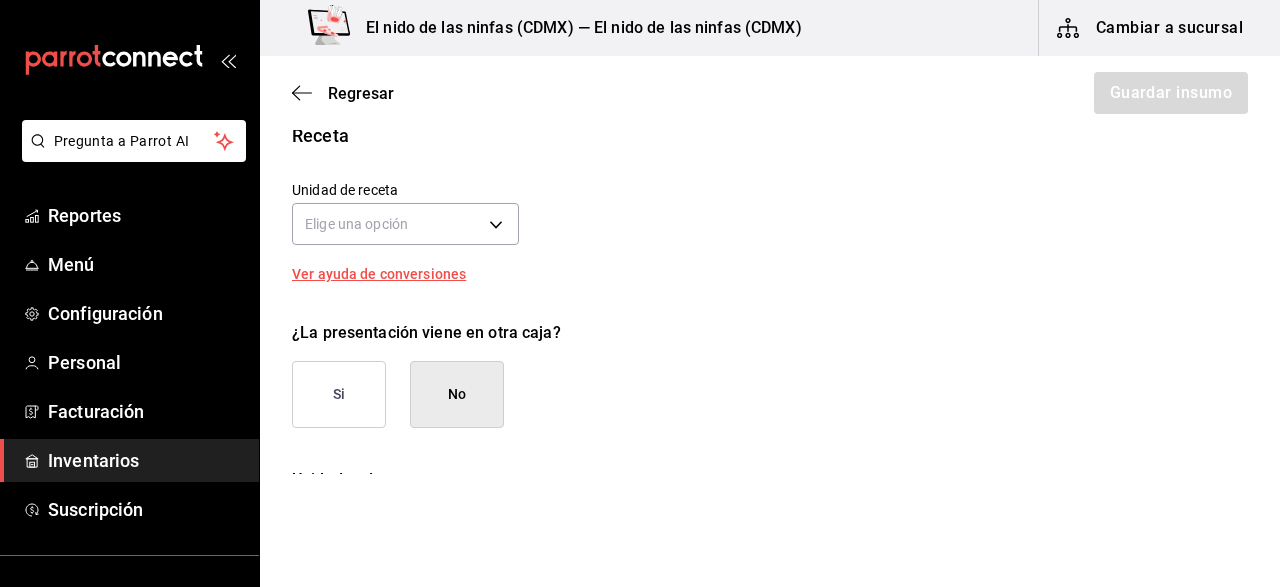 click on "¿La presentación  viene en otra caja? Si No" at bounding box center [762, 366] 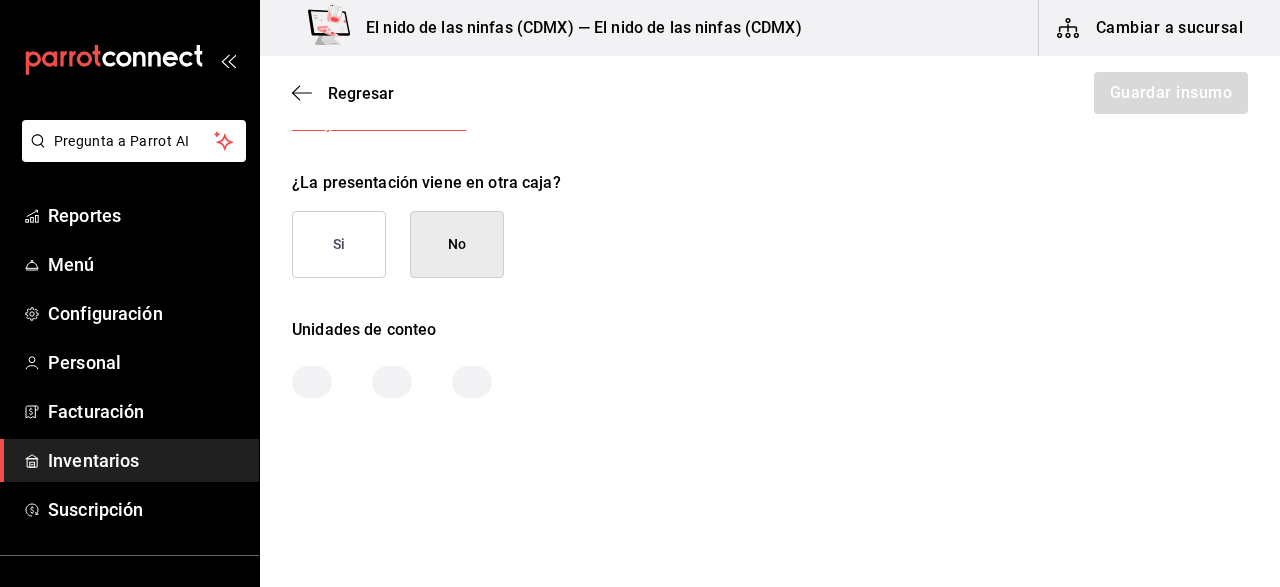 scroll, scrollTop: 908, scrollLeft: 0, axis: vertical 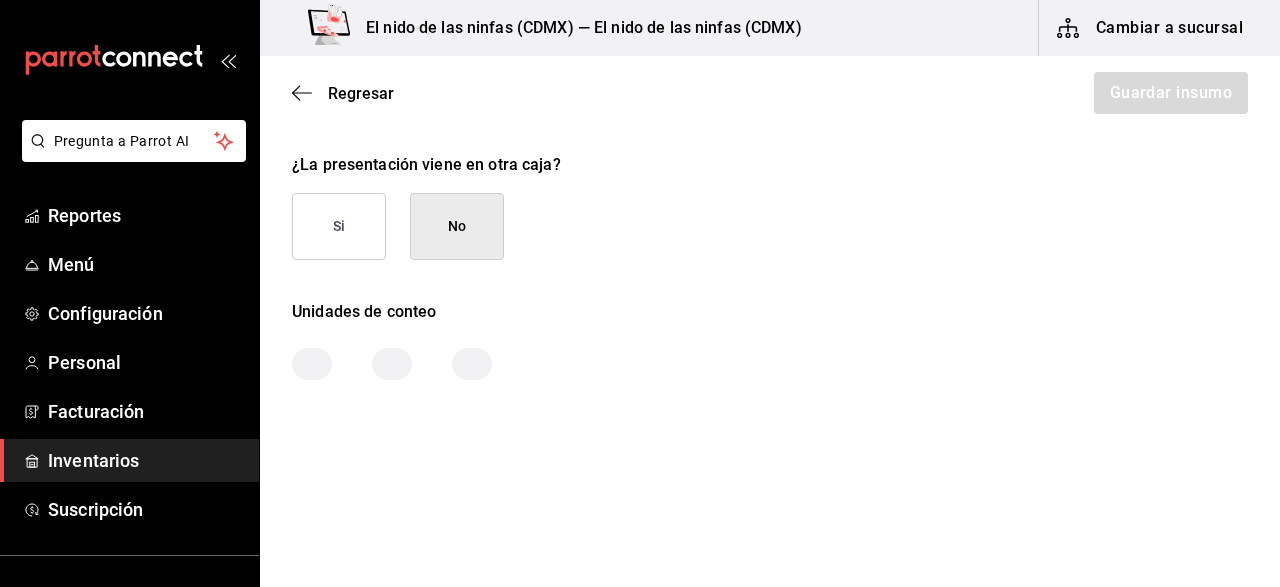 click on "No" at bounding box center (457, 226) 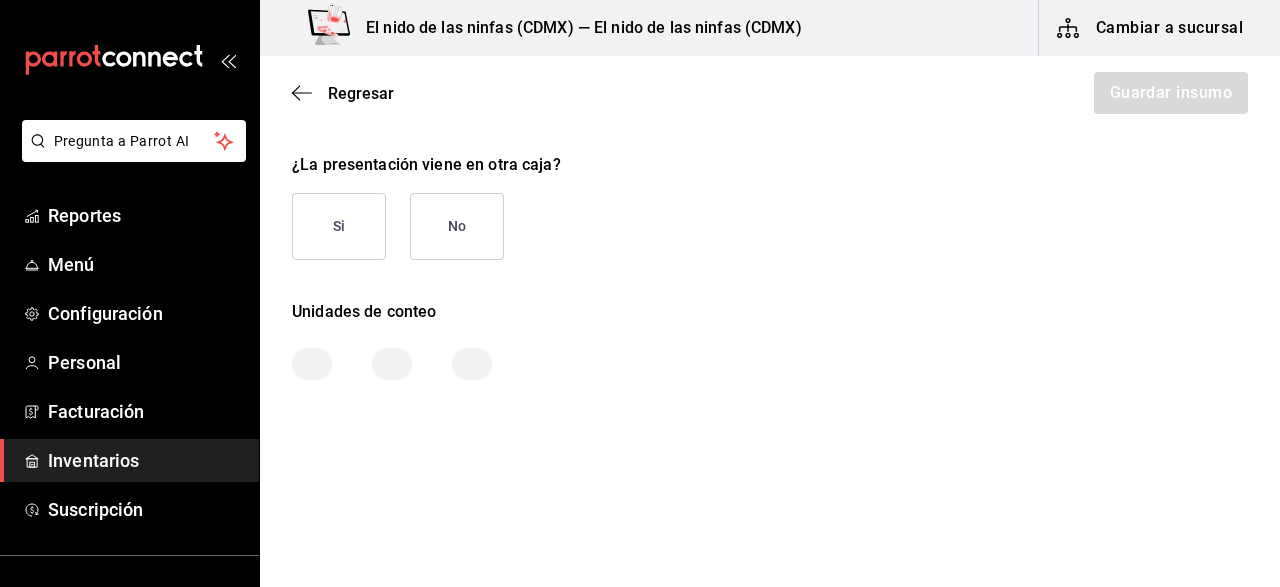 click on "¿La presentación  viene en otra caja? Si No" at bounding box center [762, 198] 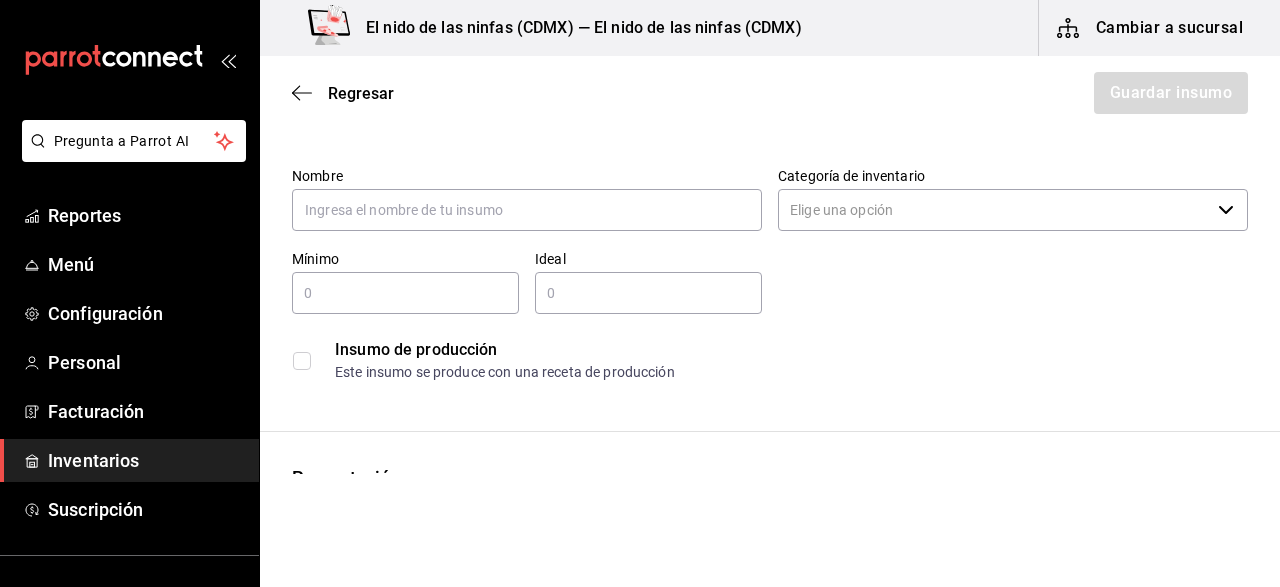 scroll, scrollTop: 0, scrollLeft: 0, axis: both 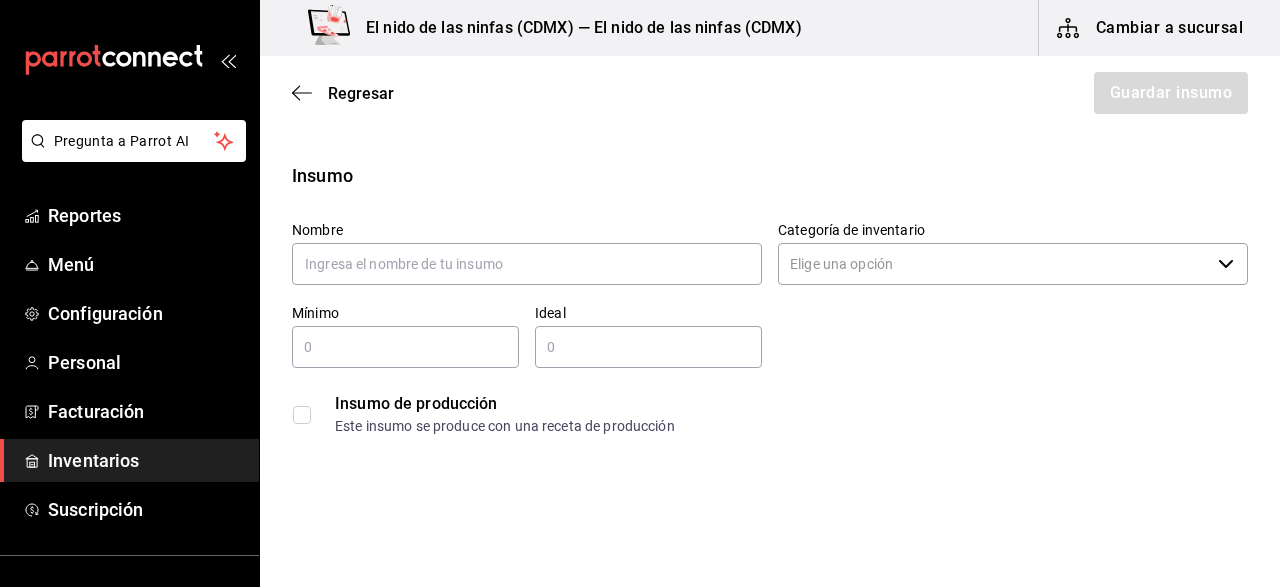 click on "Regresar Guardar insumo" at bounding box center [770, 93] 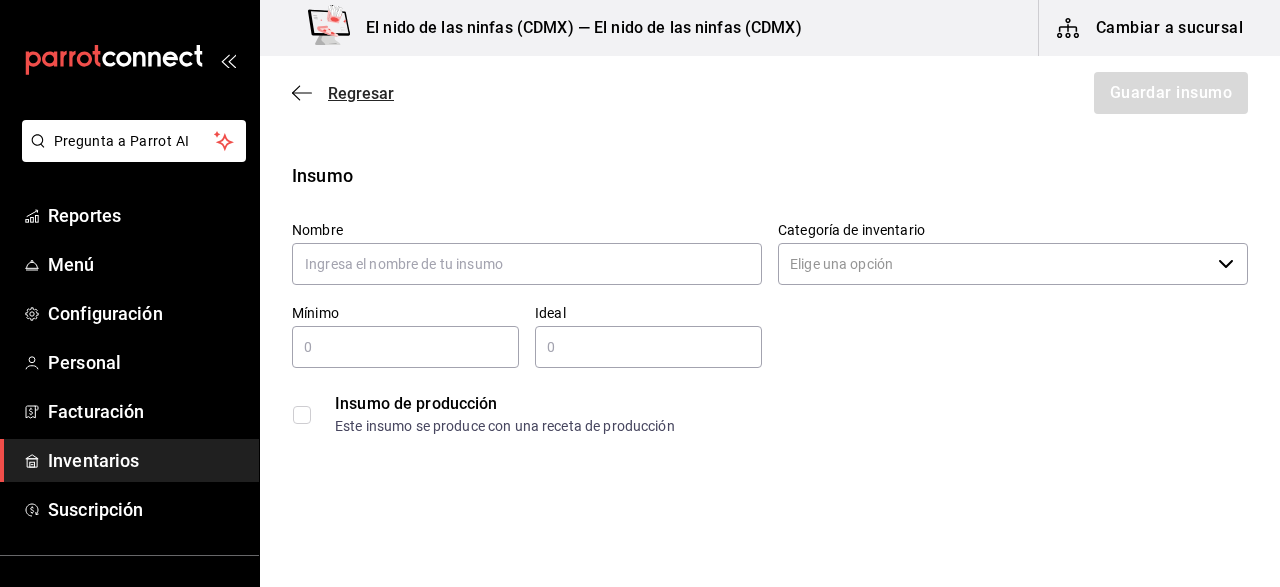 click on "Regresar" at bounding box center (343, 93) 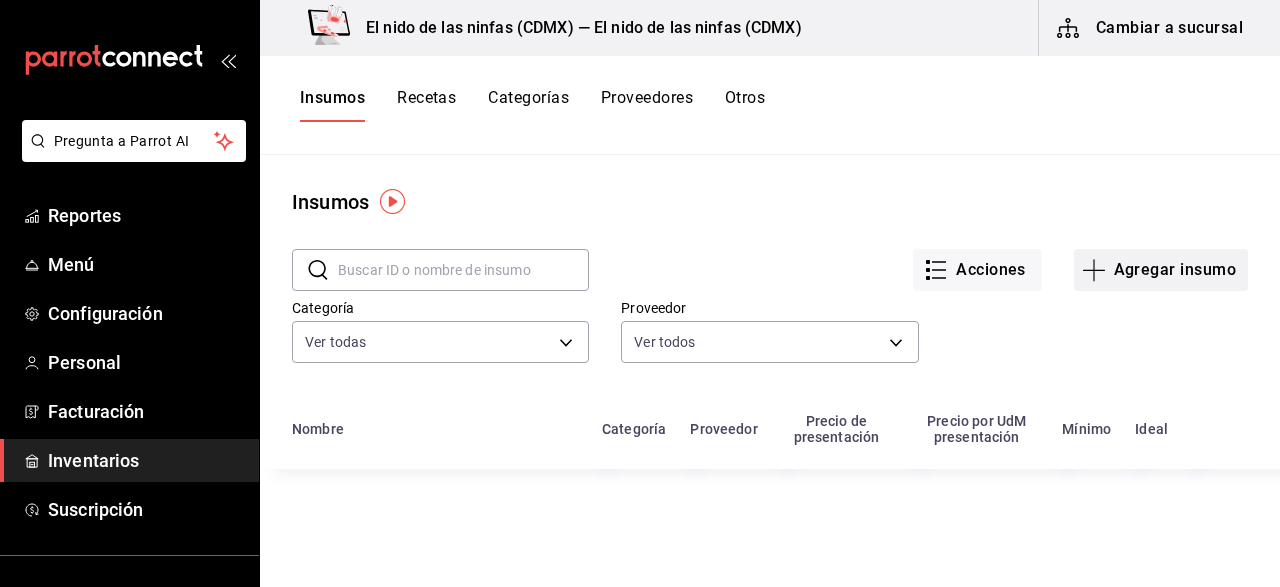 click on "Agregar insumo" at bounding box center [1161, 270] 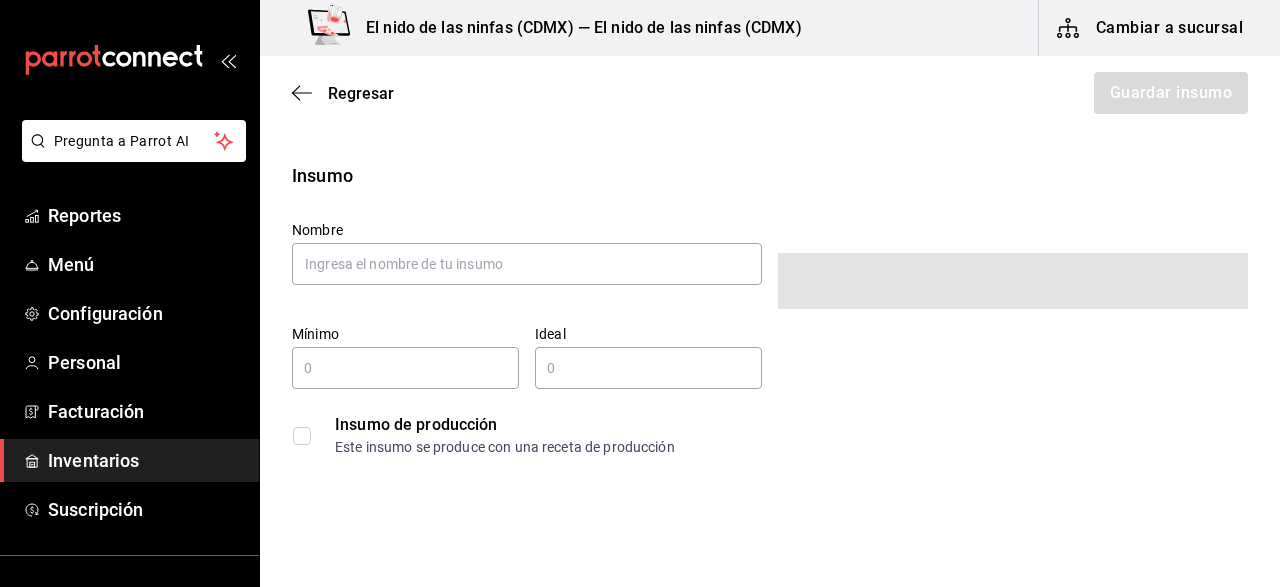 type on "$0.00" 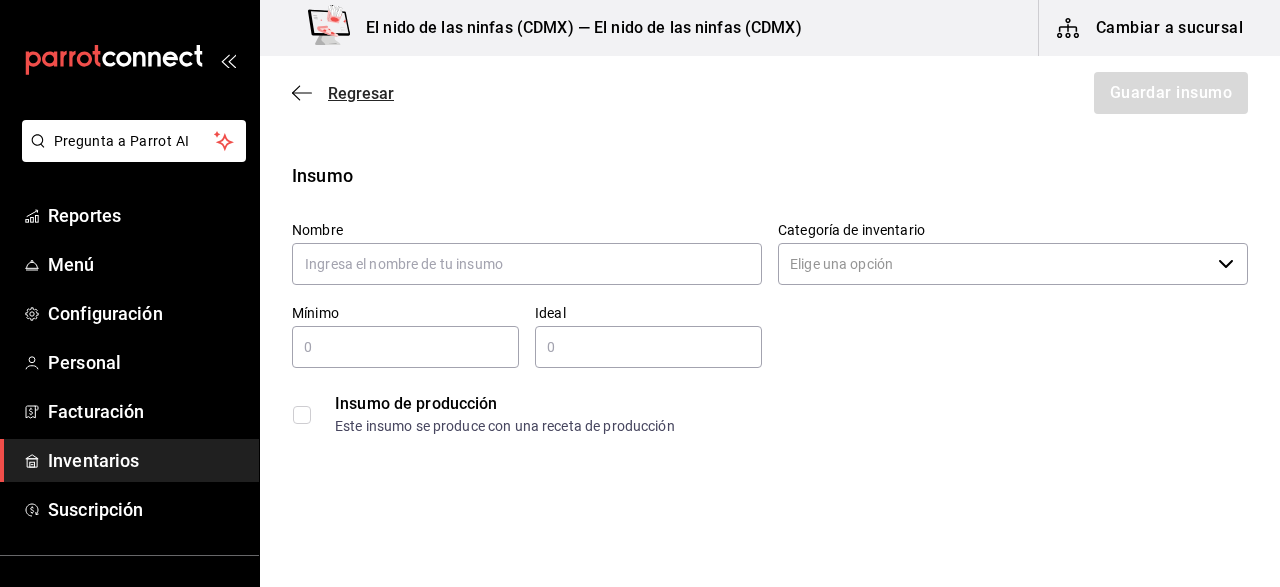 click 